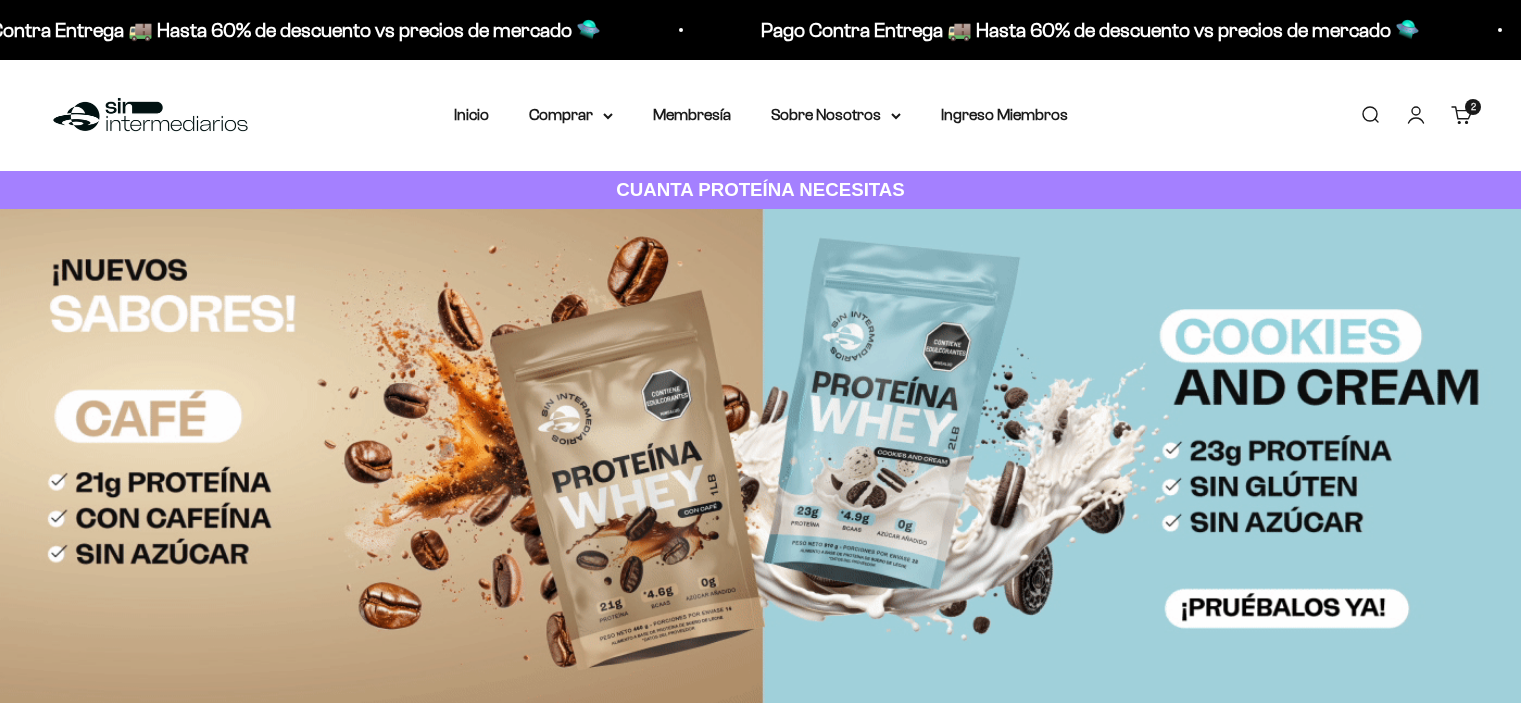 click on "Ingreso Miembros" at bounding box center (1004, 114) 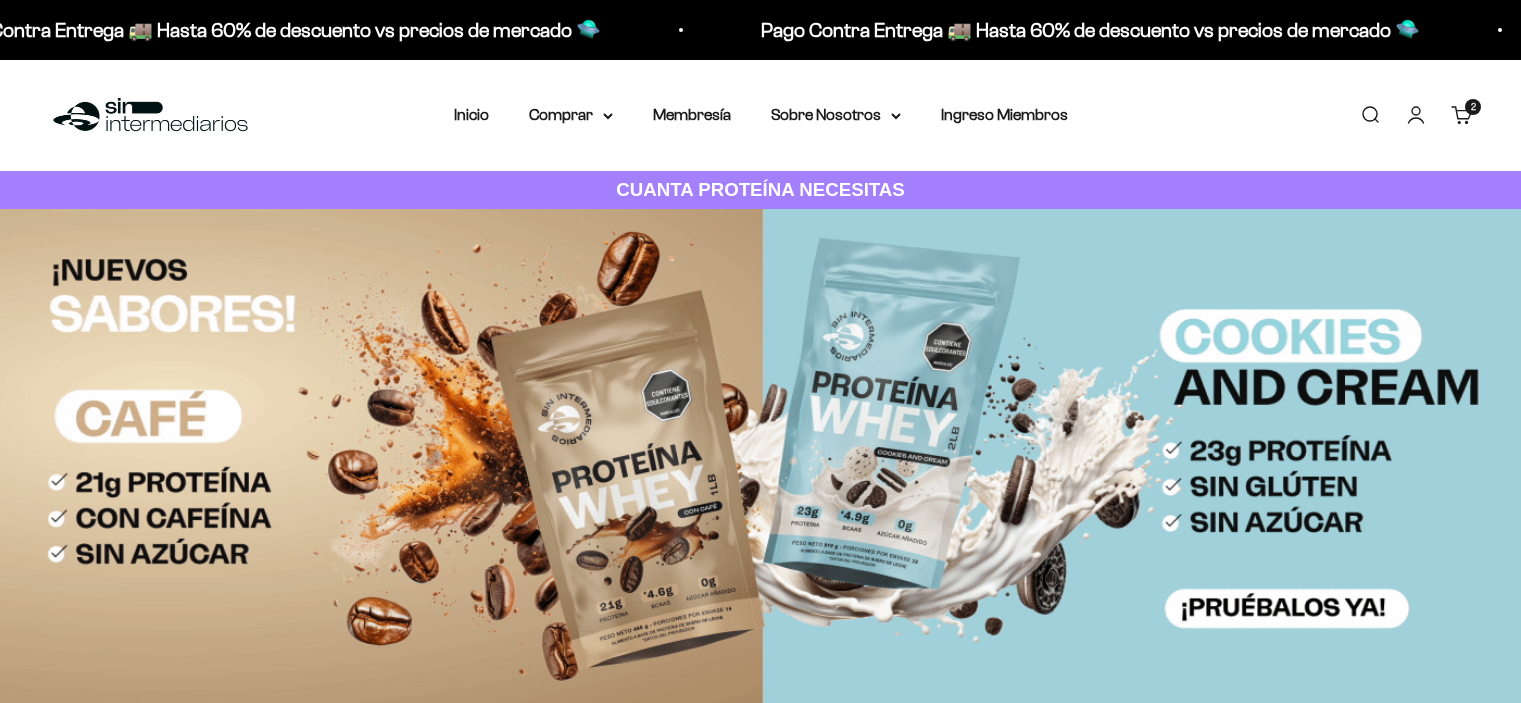 scroll, scrollTop: 0, scrollLeft: 0, axis: both 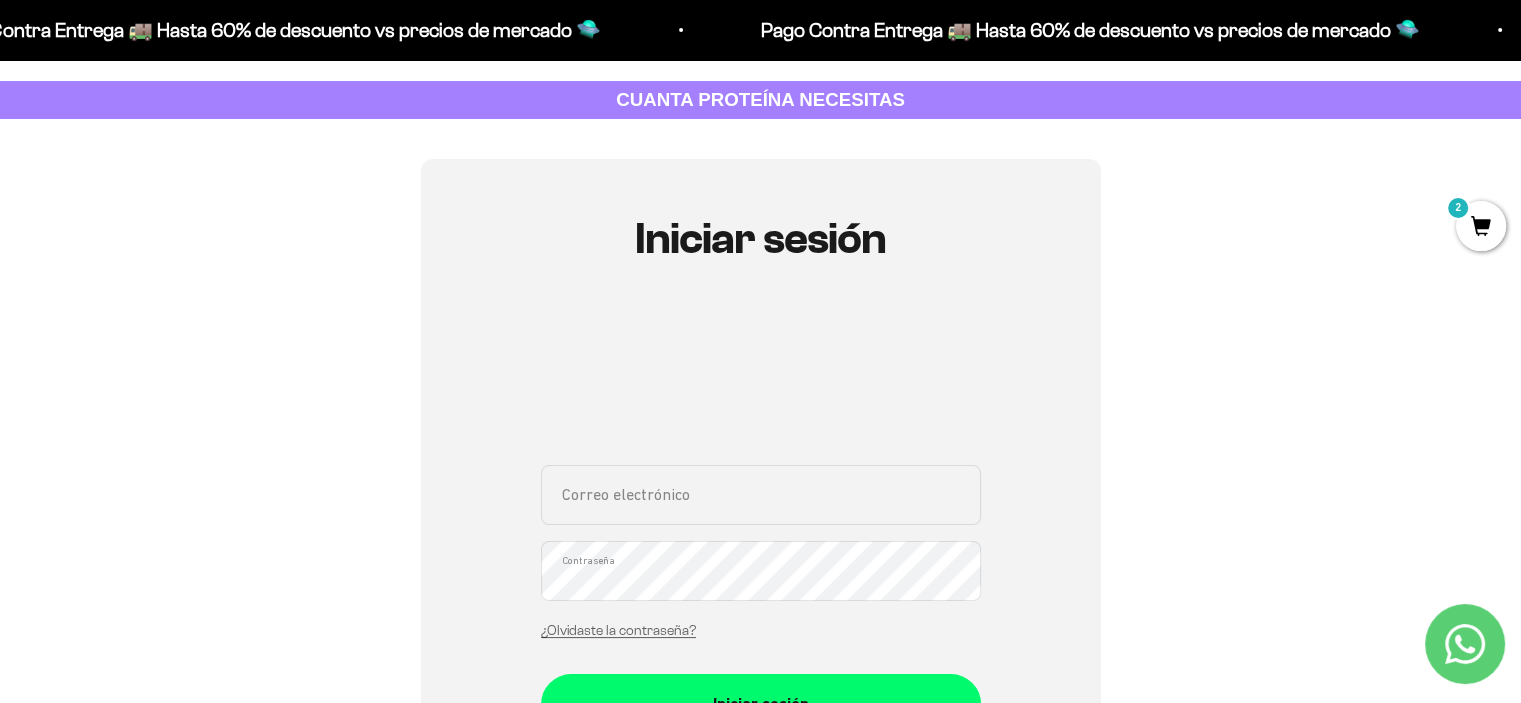 click on "Correo electrónico" at bounding box center (761, 495) 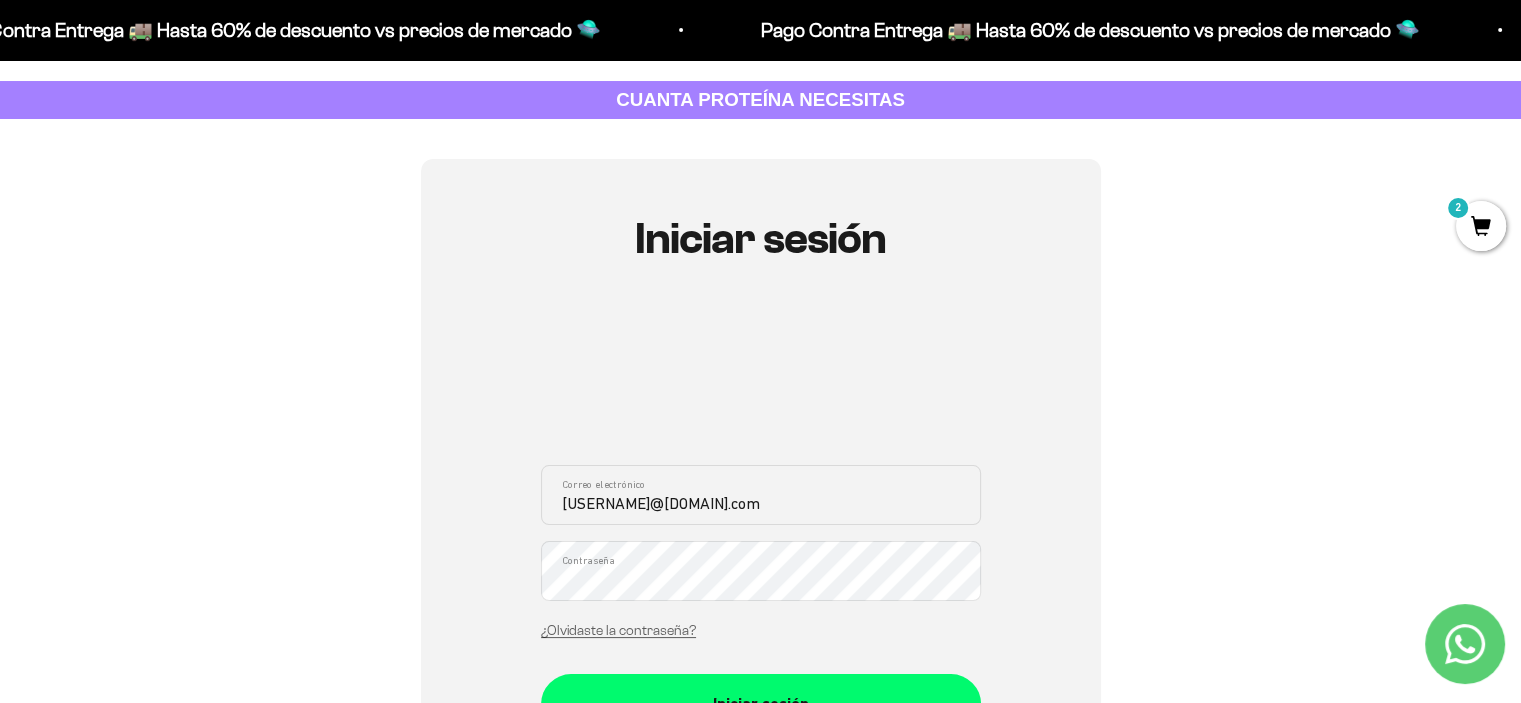 type on "sergioalejo1204@hotmail.com" 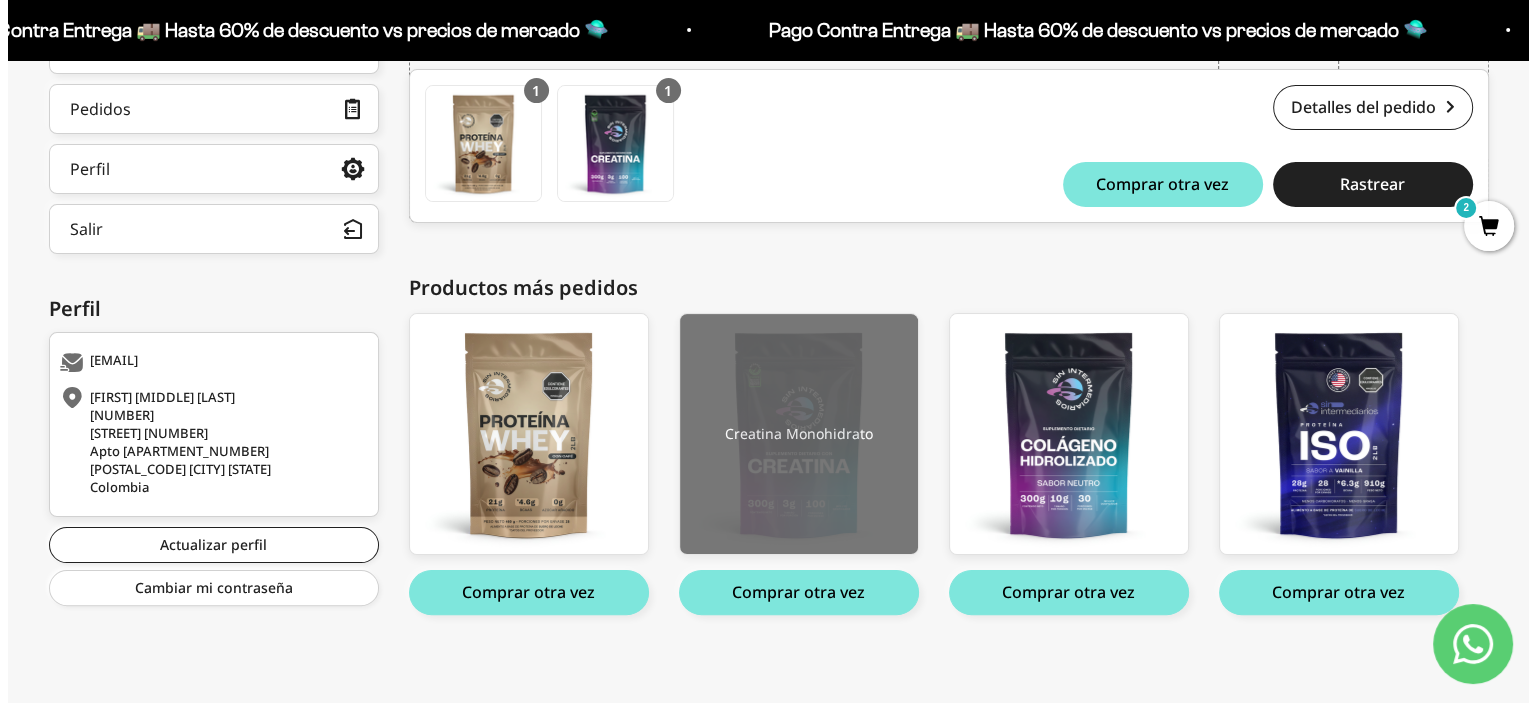 scroll, scrollTop: 384, scrollLeft: 0, axis: vertical 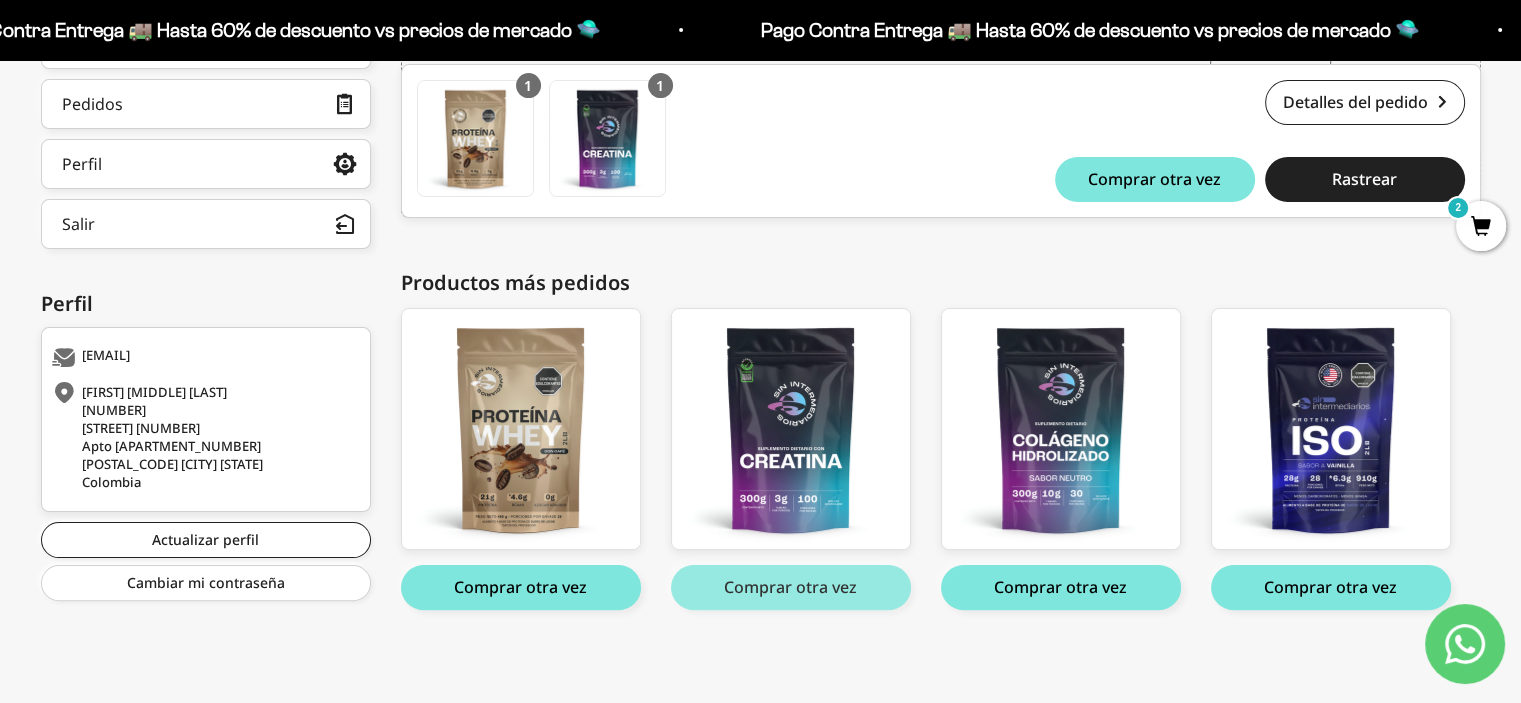 click on "Comprar otra vez" at bounding box center (791, 587) 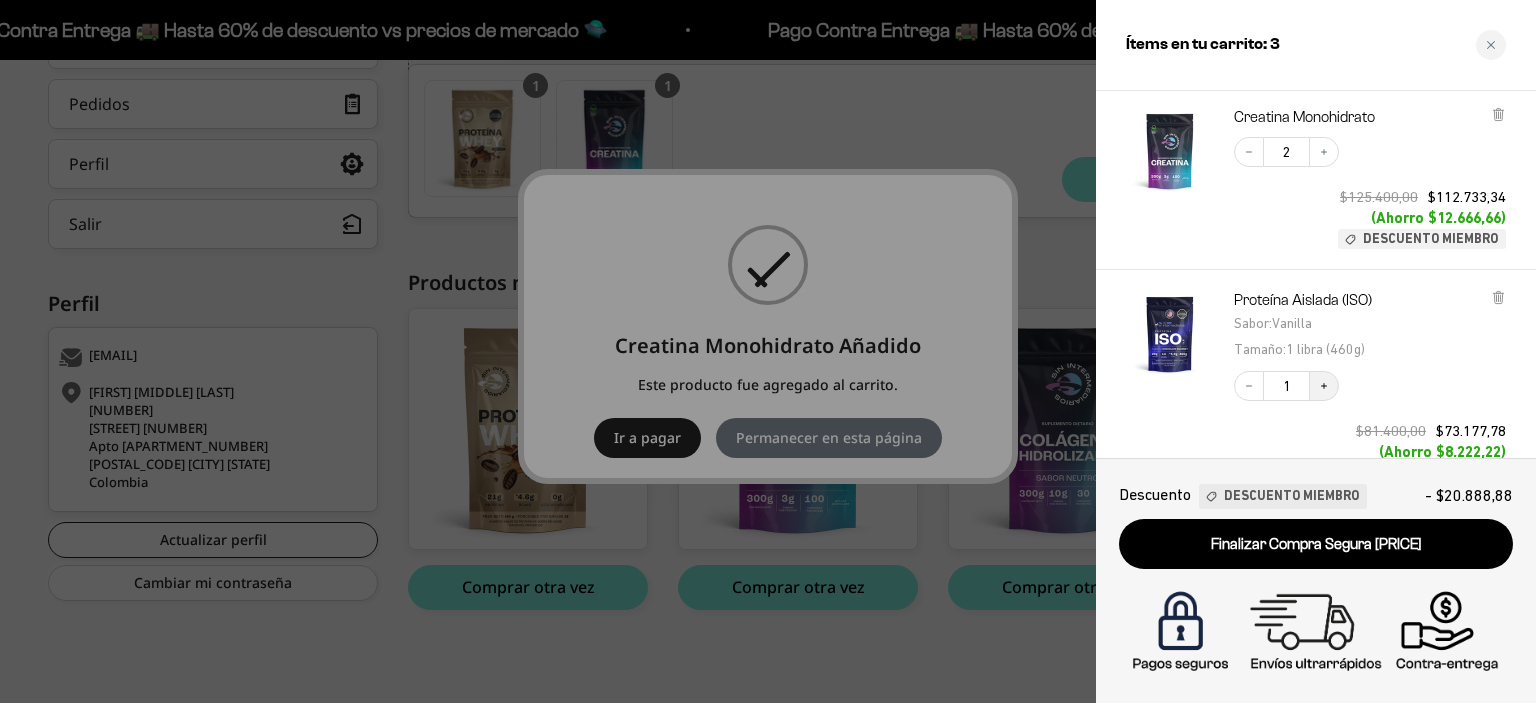 scroll, scrollTop: 116, scrollLeft: 0, axis: vertical 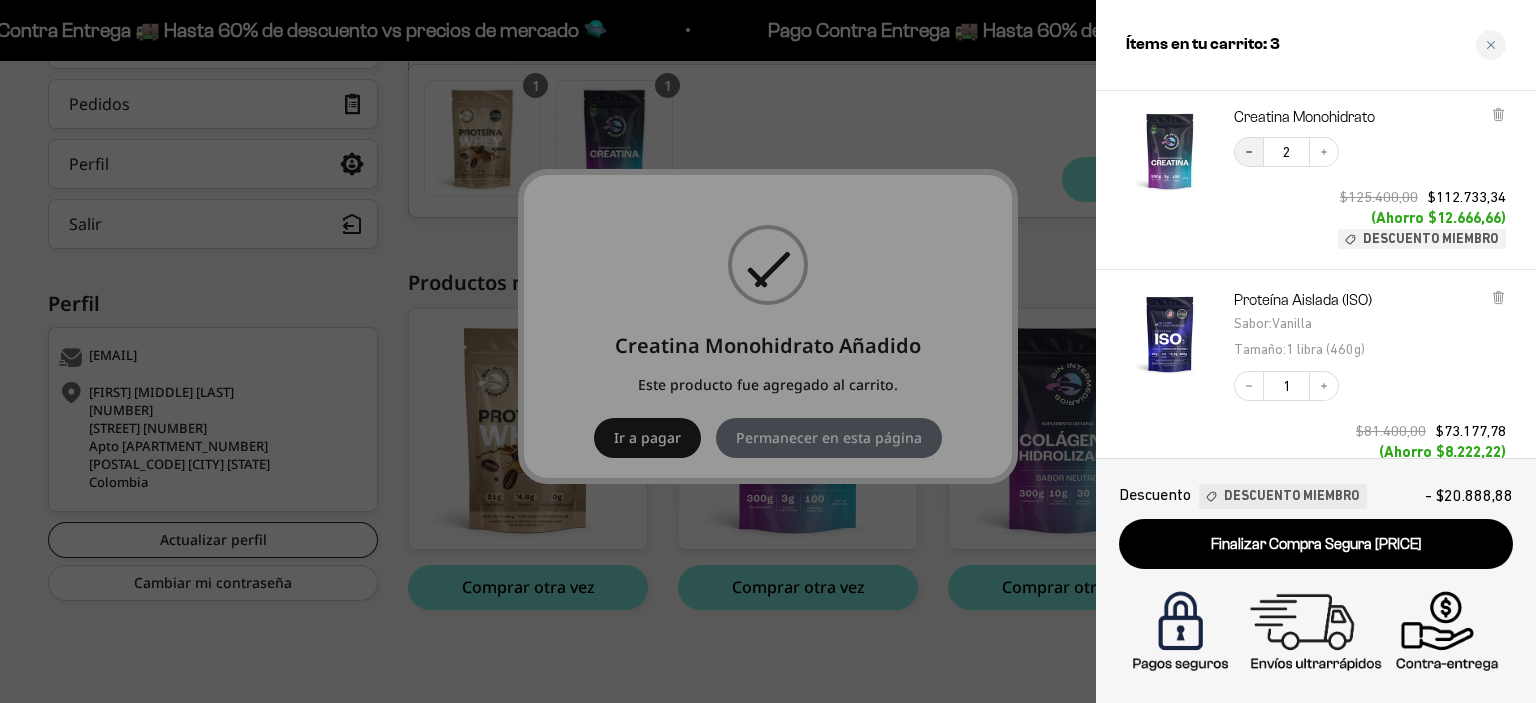 click on "Decrease quantity" at bounding box center [1249, 152] 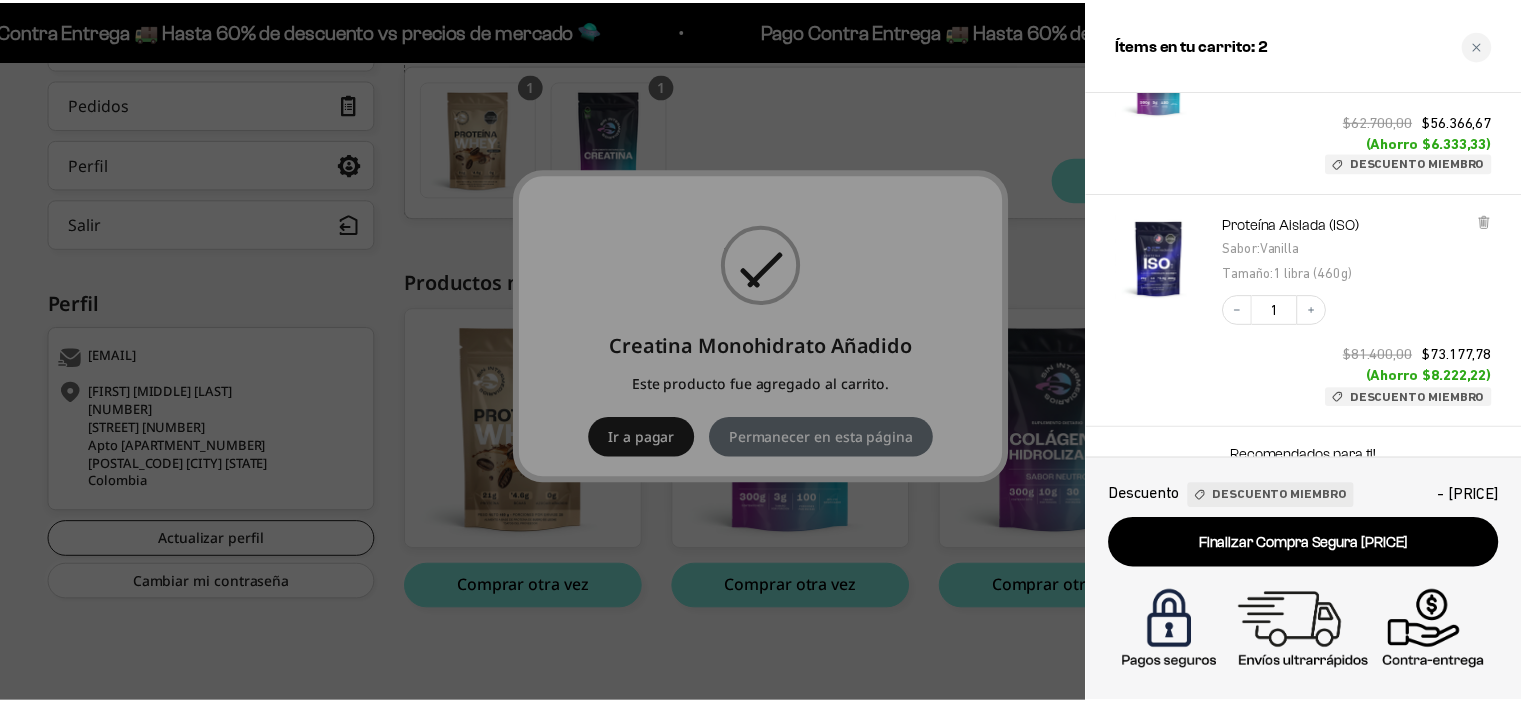 scroll, scrollTop: 337, scrollLeft: 0, axis: vertical 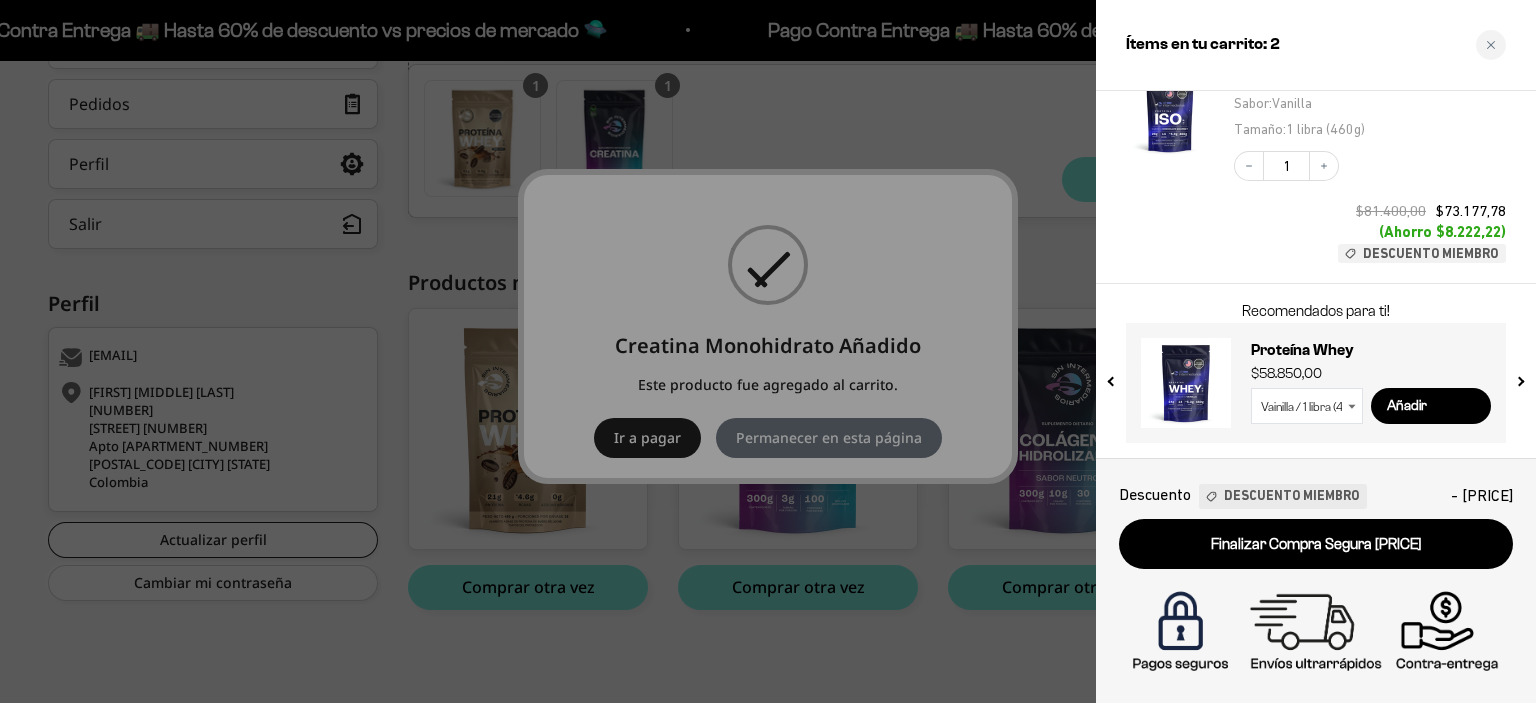 click at bounding box center (768, 351) 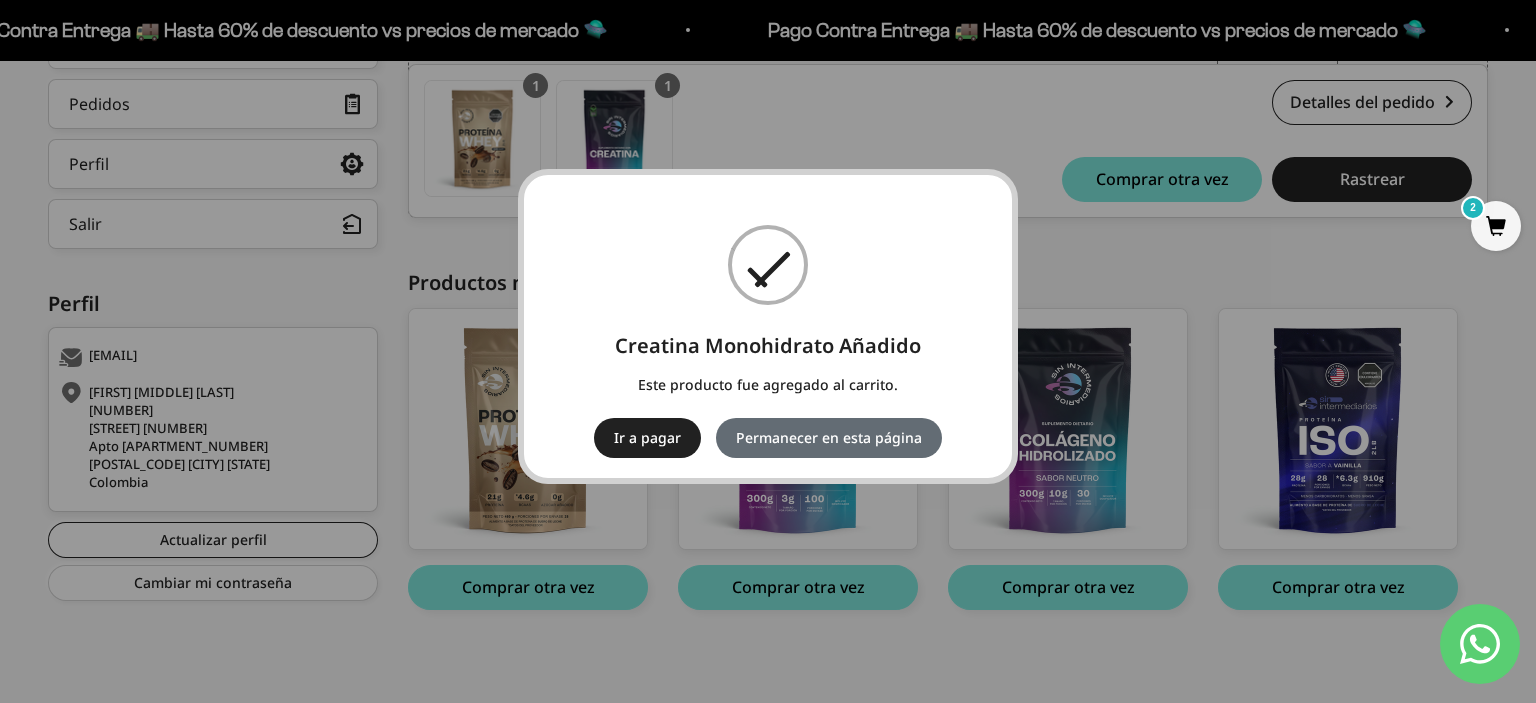 click on "Permanecer en esta página" at bounding box center [829, 438] 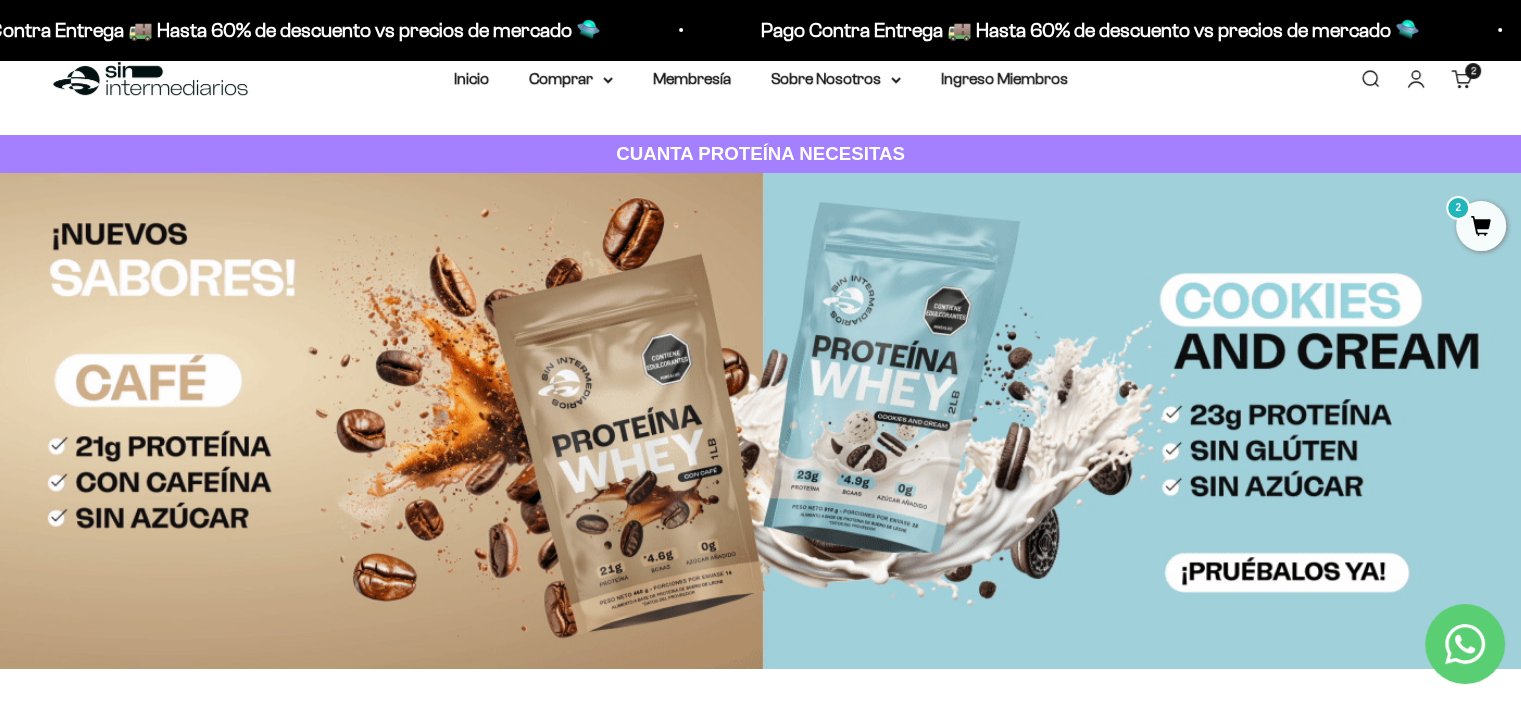 scroll, scrollTop: 0, scrollLeft: 0, axis: both 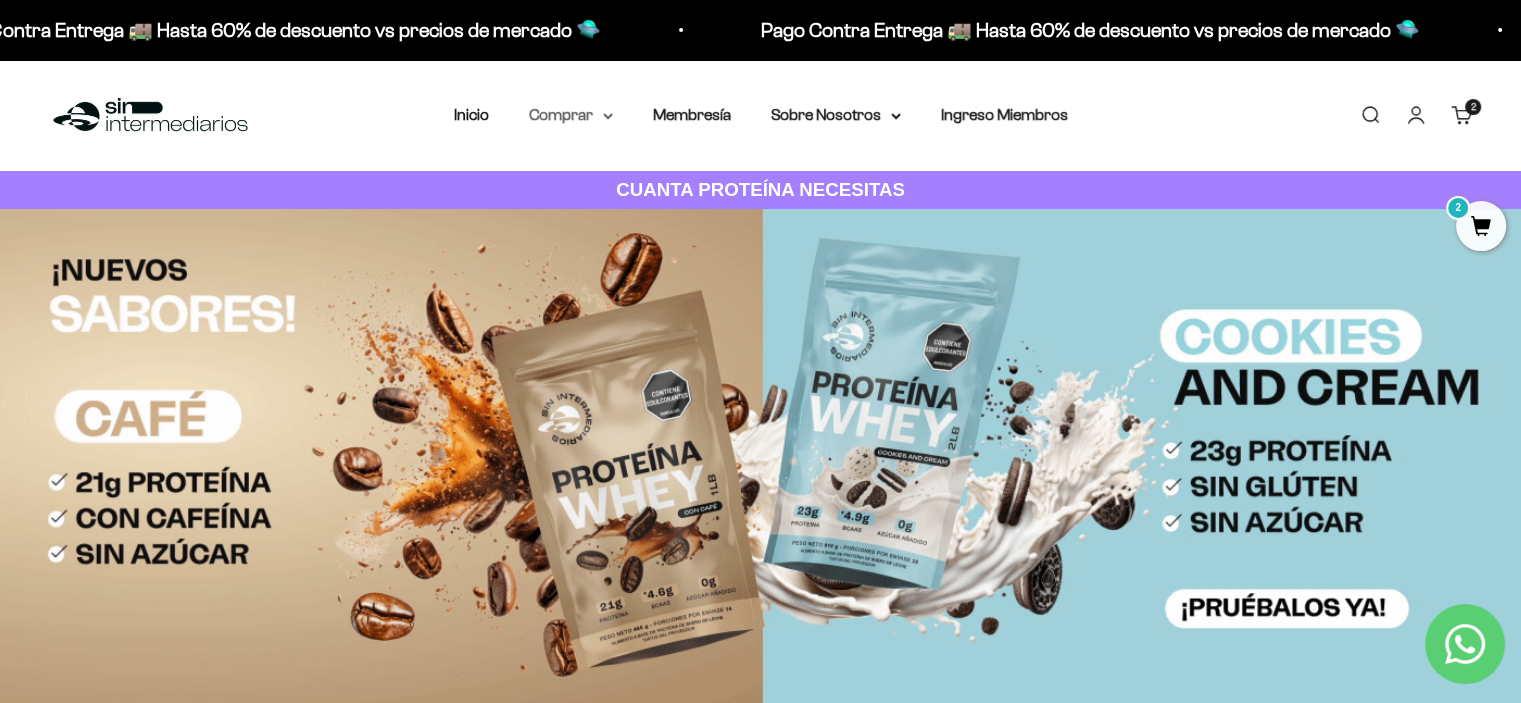 click on "Comprar" at bounding box center (571, 115) 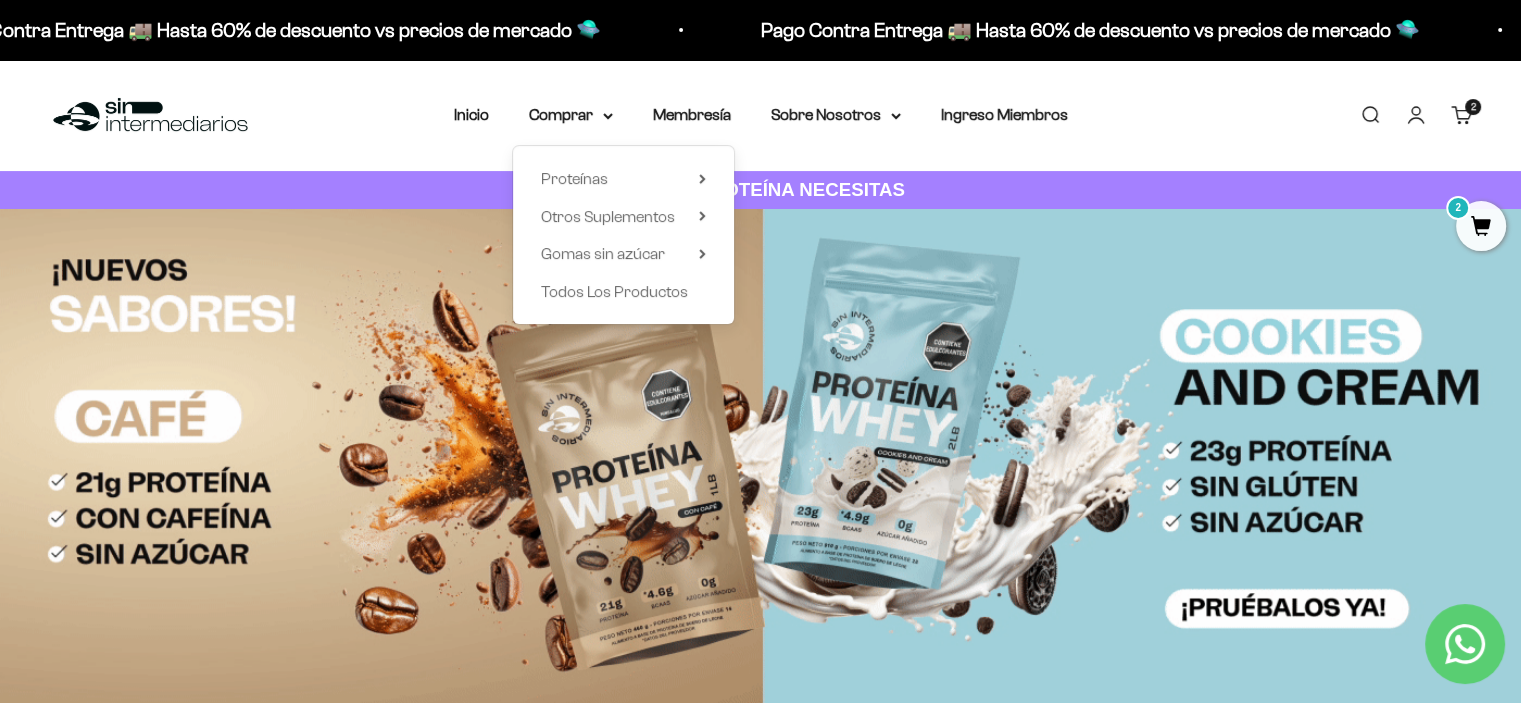 click on "Menú
Buscar
Inicio
Comprar
Proteínas
Ver Todos
Whey
Iso Vegan Pancakes Pre-Entreno 2" at bounding box center (760, 115) 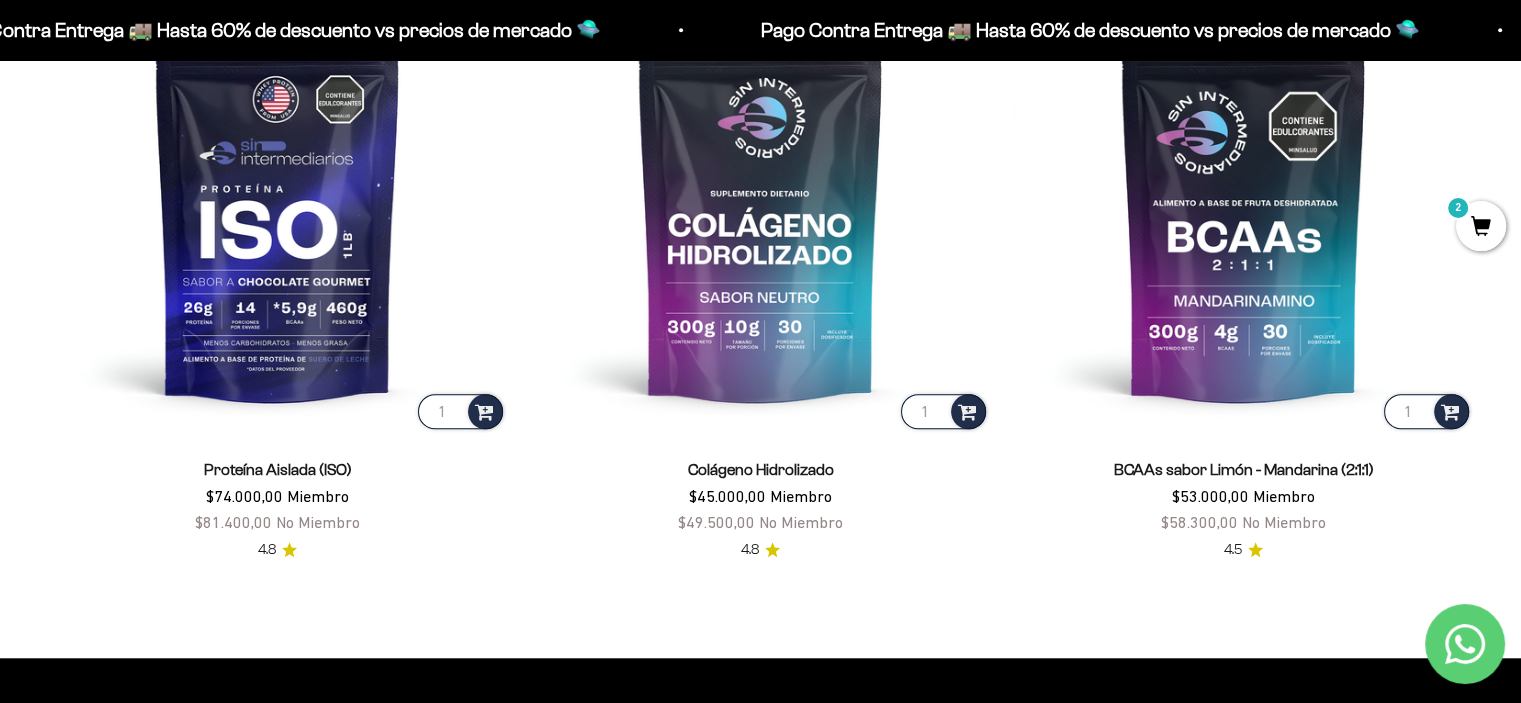 scroll, scrollTop: 1608, scrollLeft: 0, axis: vertical 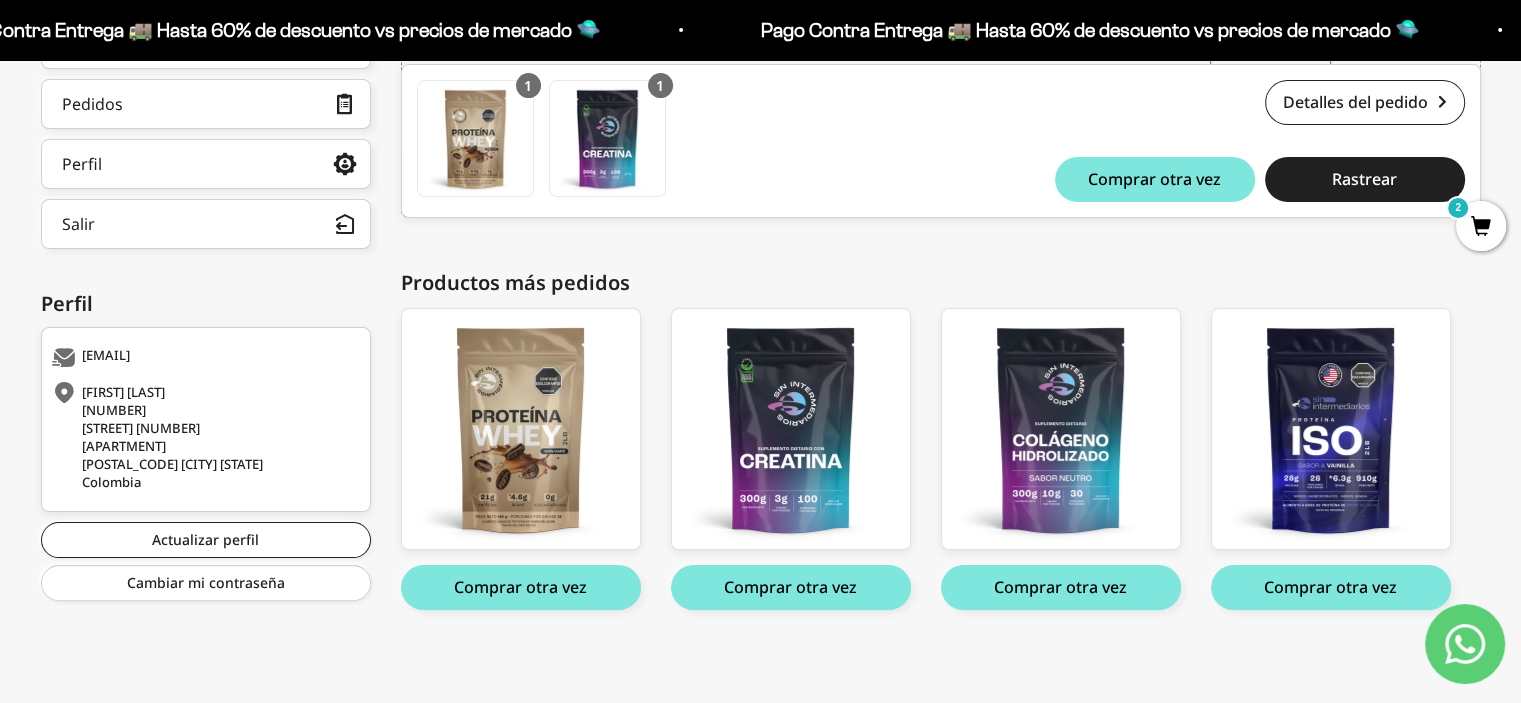 click on "2" at bounding box center [1481, 226] 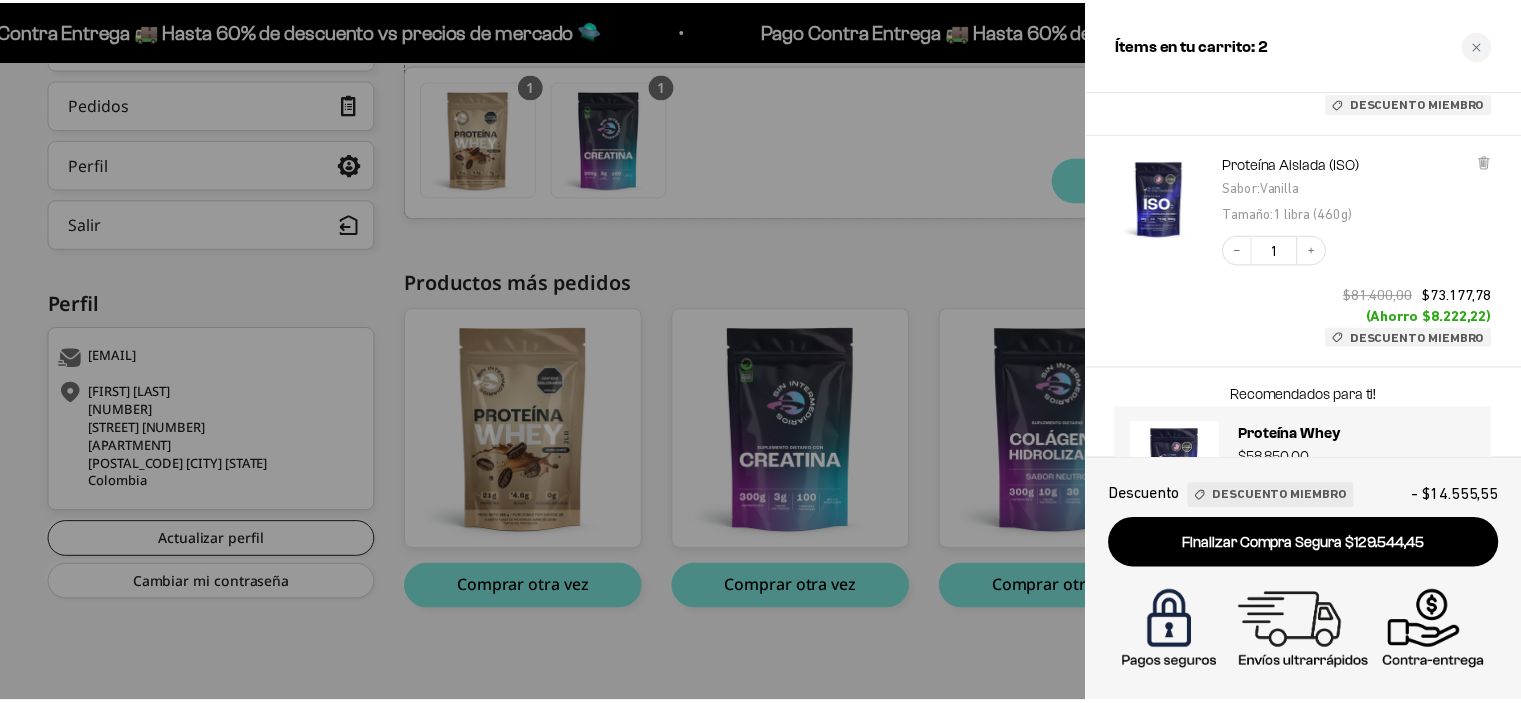scroll, scrollTop: 337, scrollLeft: 0, axis: vertical 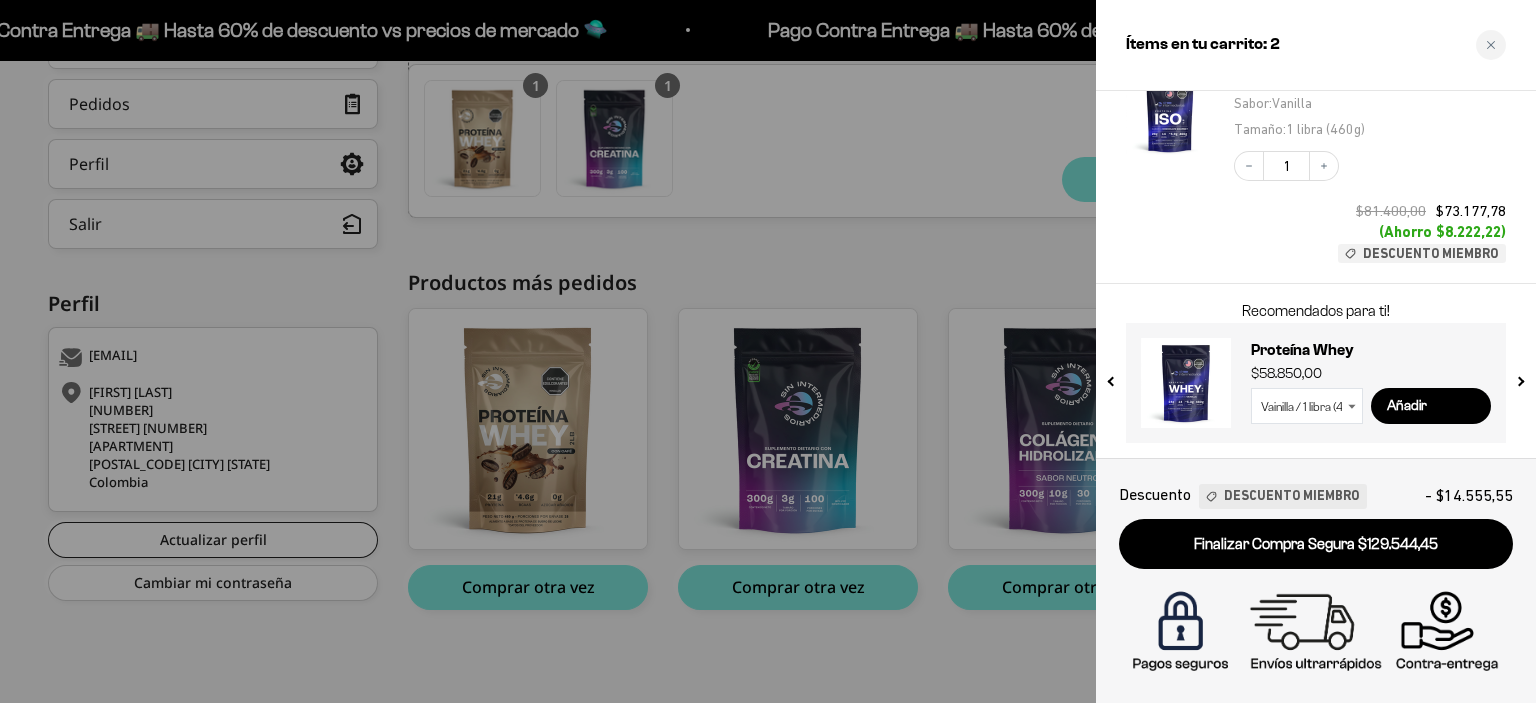 click at bounding box center (768, 351) 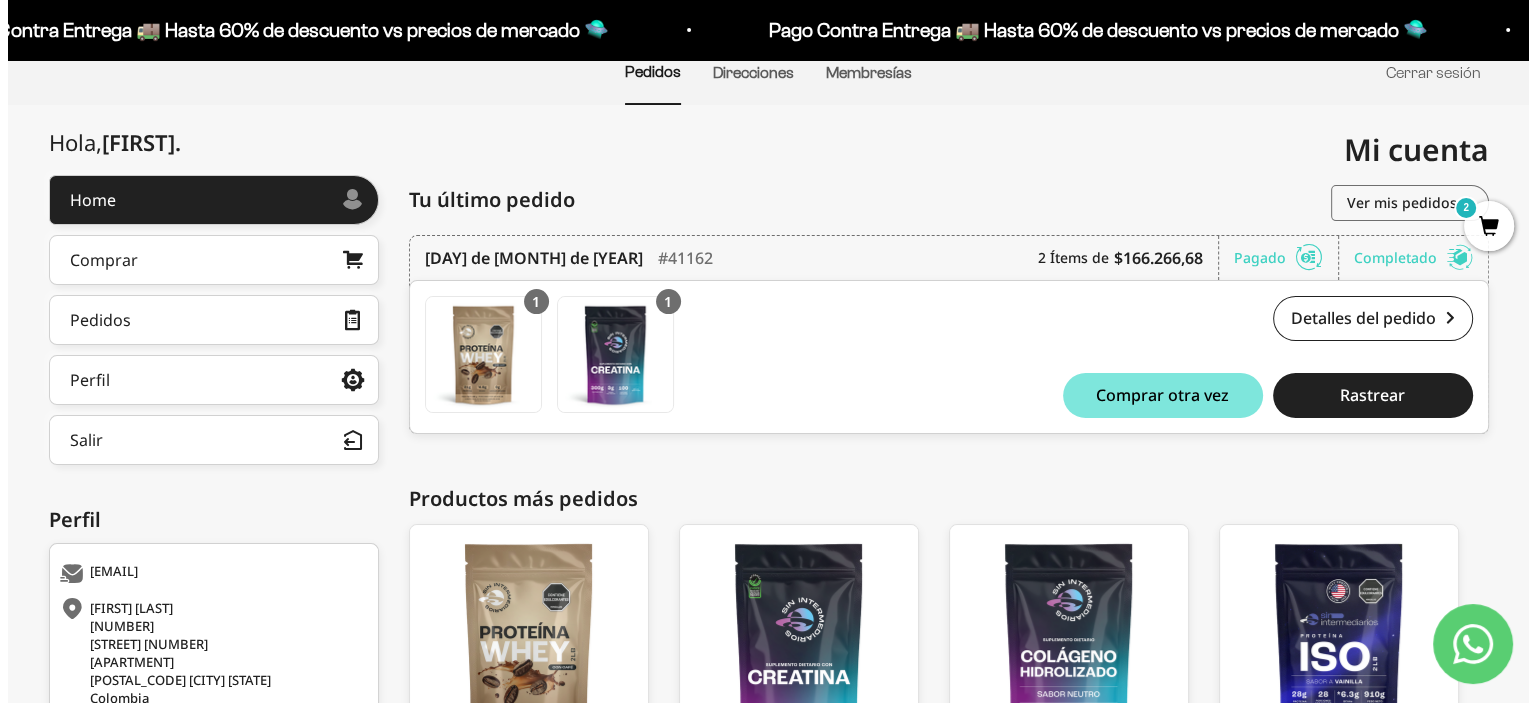 scroll, scrollTop: 384, scrollLeft: 0, axis: vertical 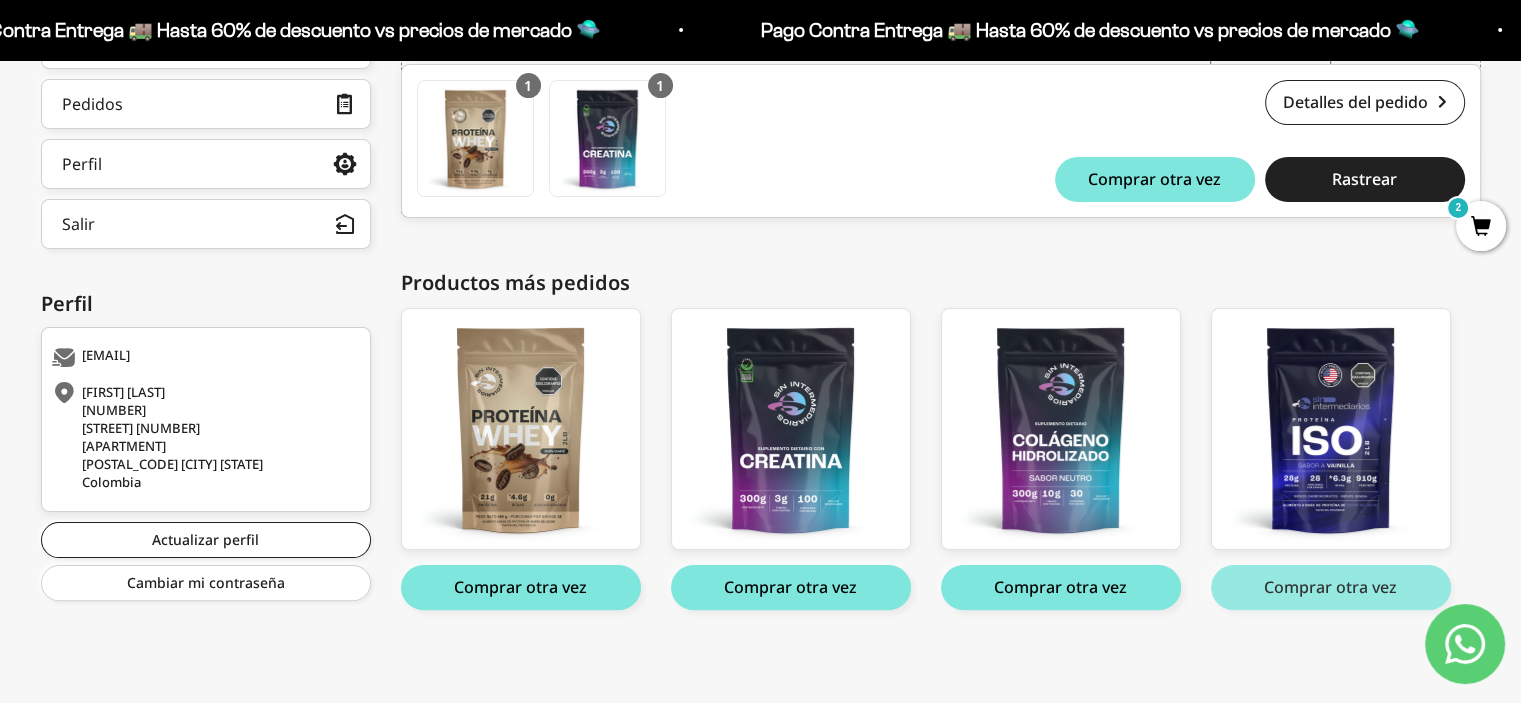 click on "Comprar otra vez" at bounding box center [1331, 587] 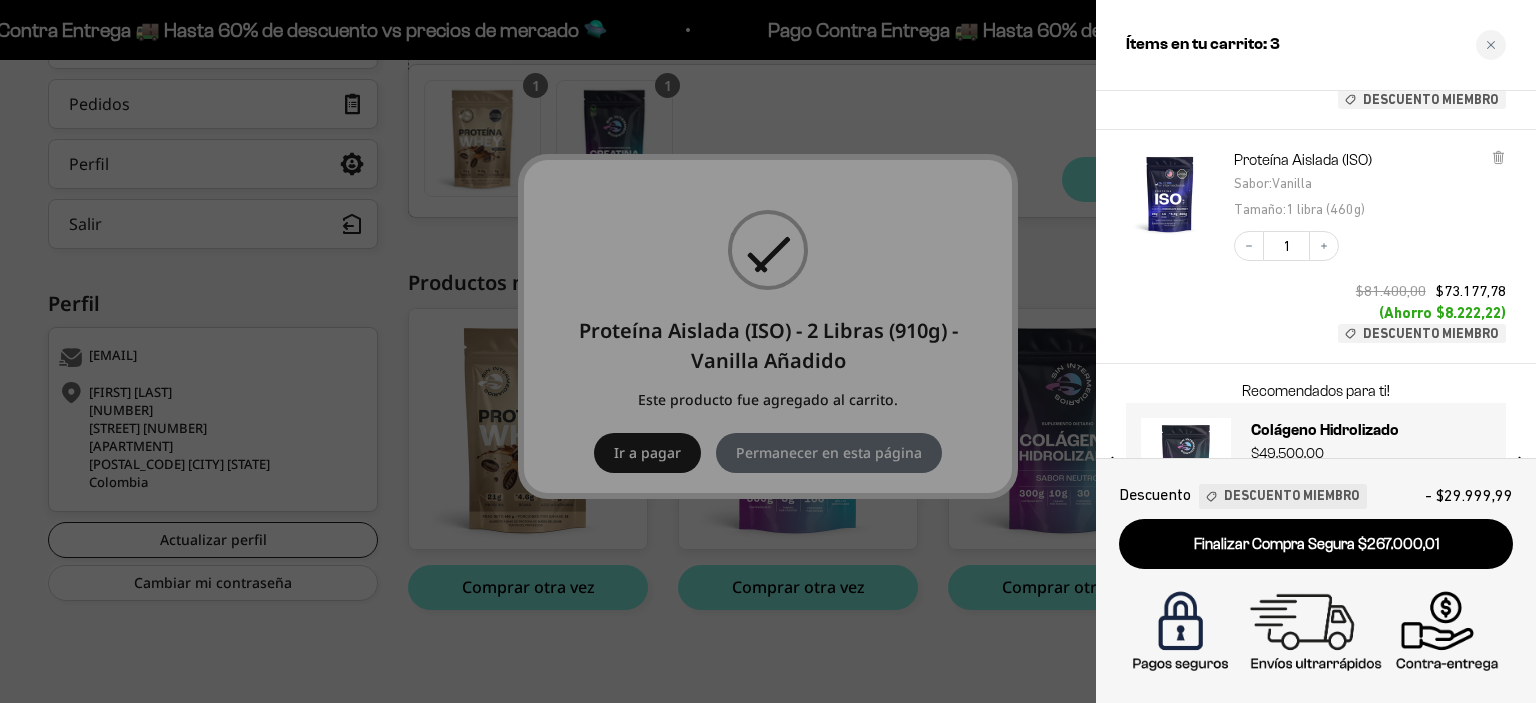 scroll, scrollTop: 452, scrollLeft: 0, axis: vertical 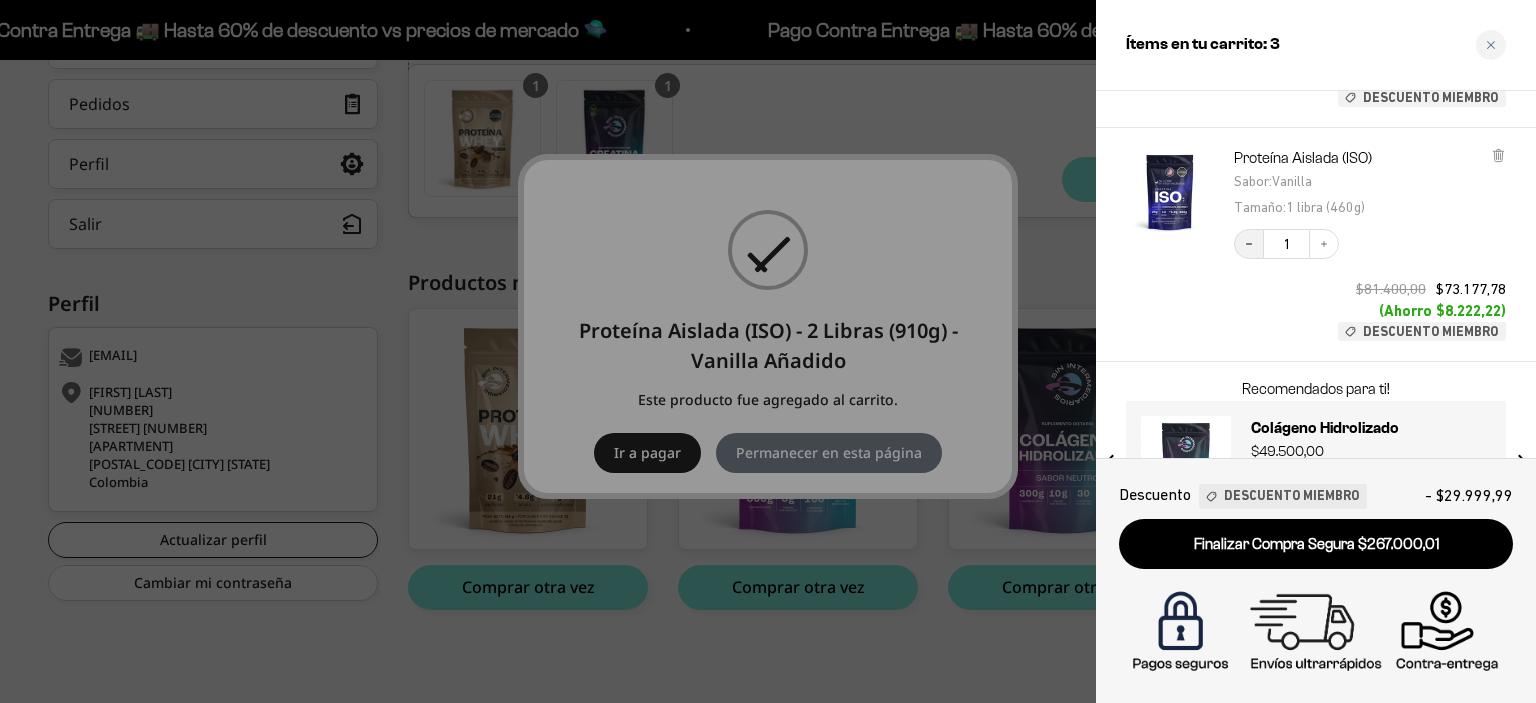 click on "Decrease quantity" at bounding box center (1249, 244) 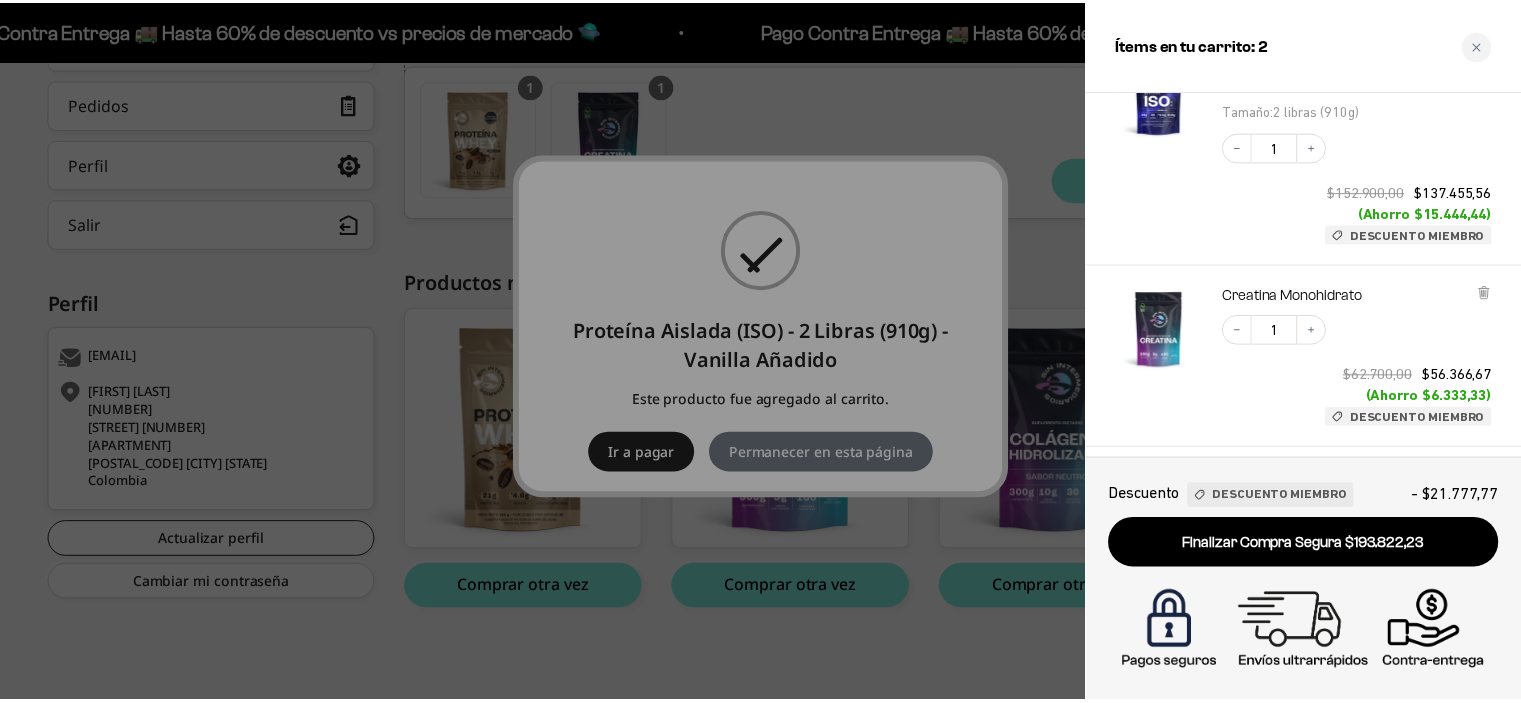 scroll, scrollTop: 92, scrollLeft: 0, axis: vertical 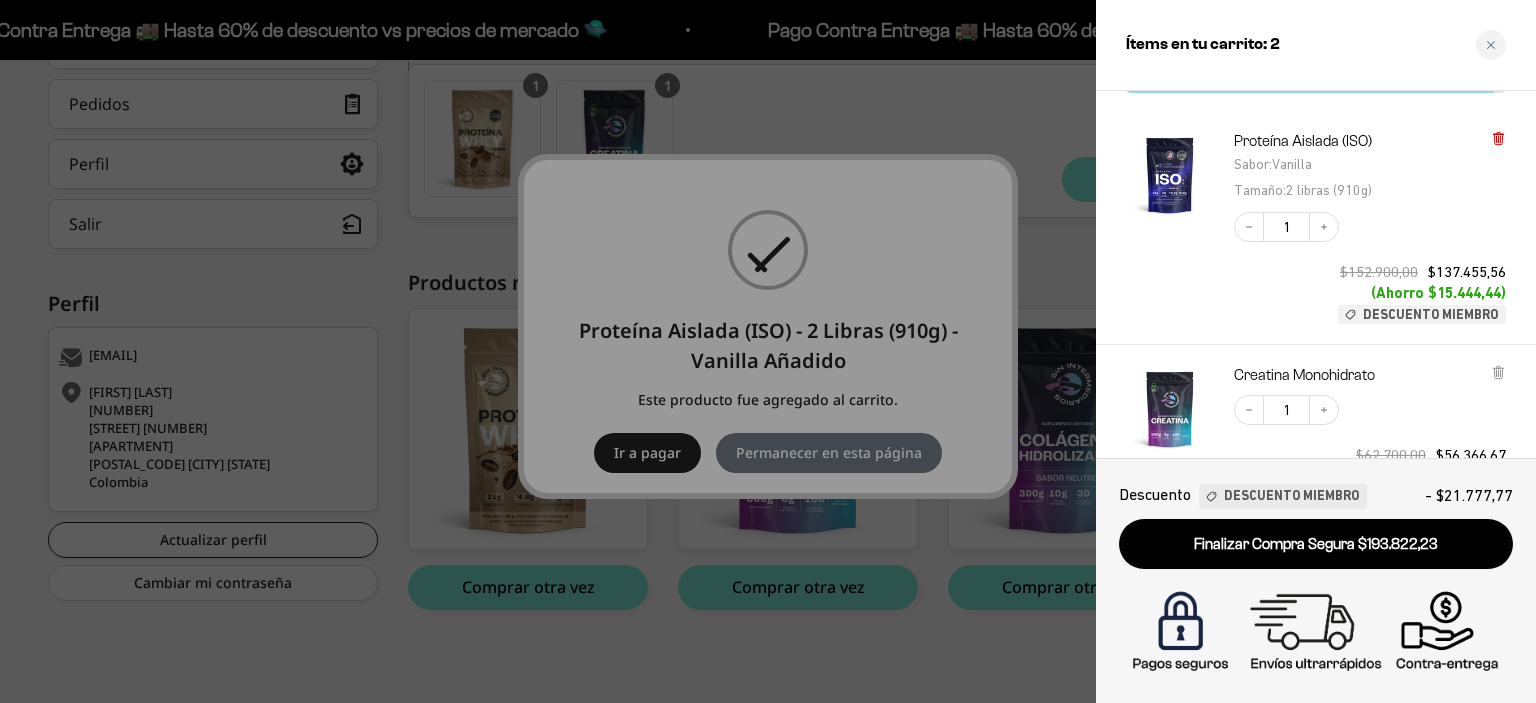 click 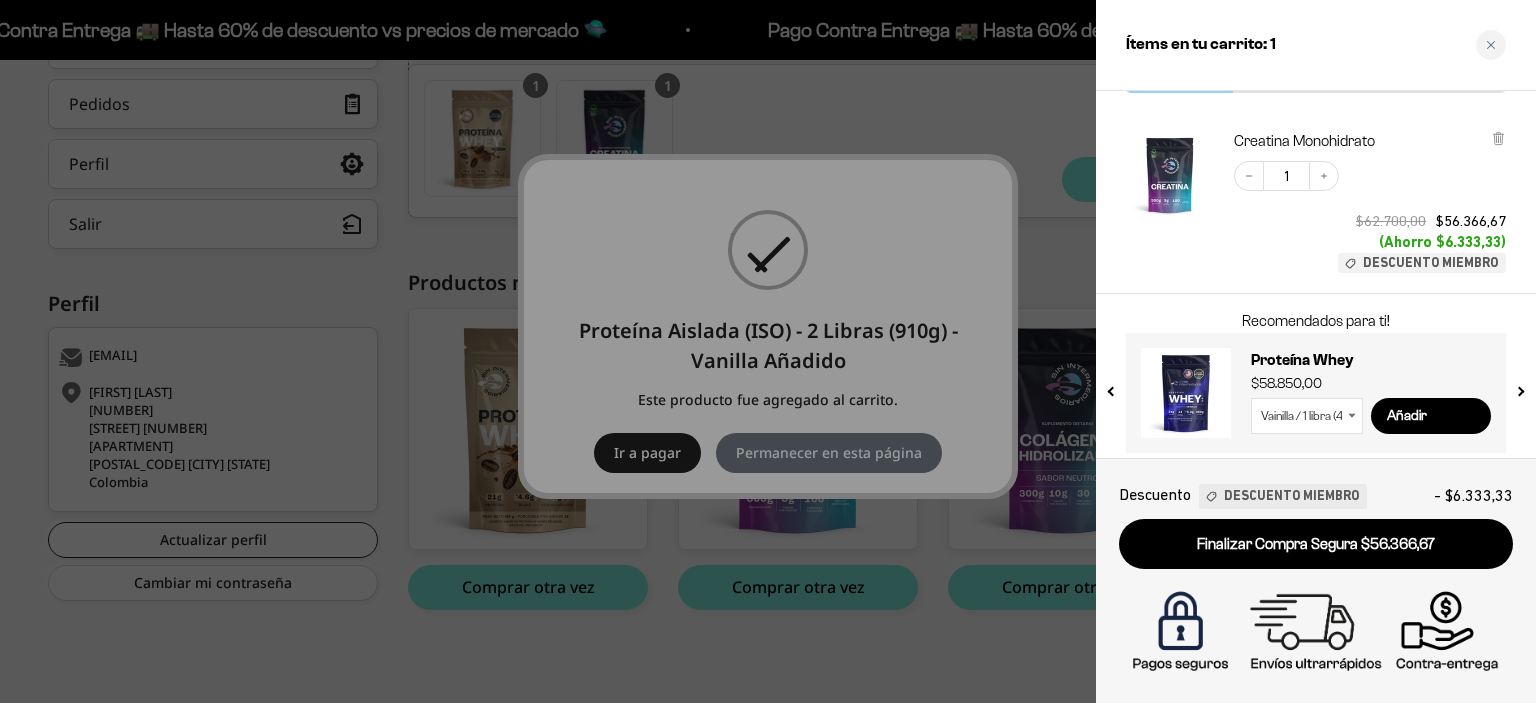 click at bounding box center [768, 351] 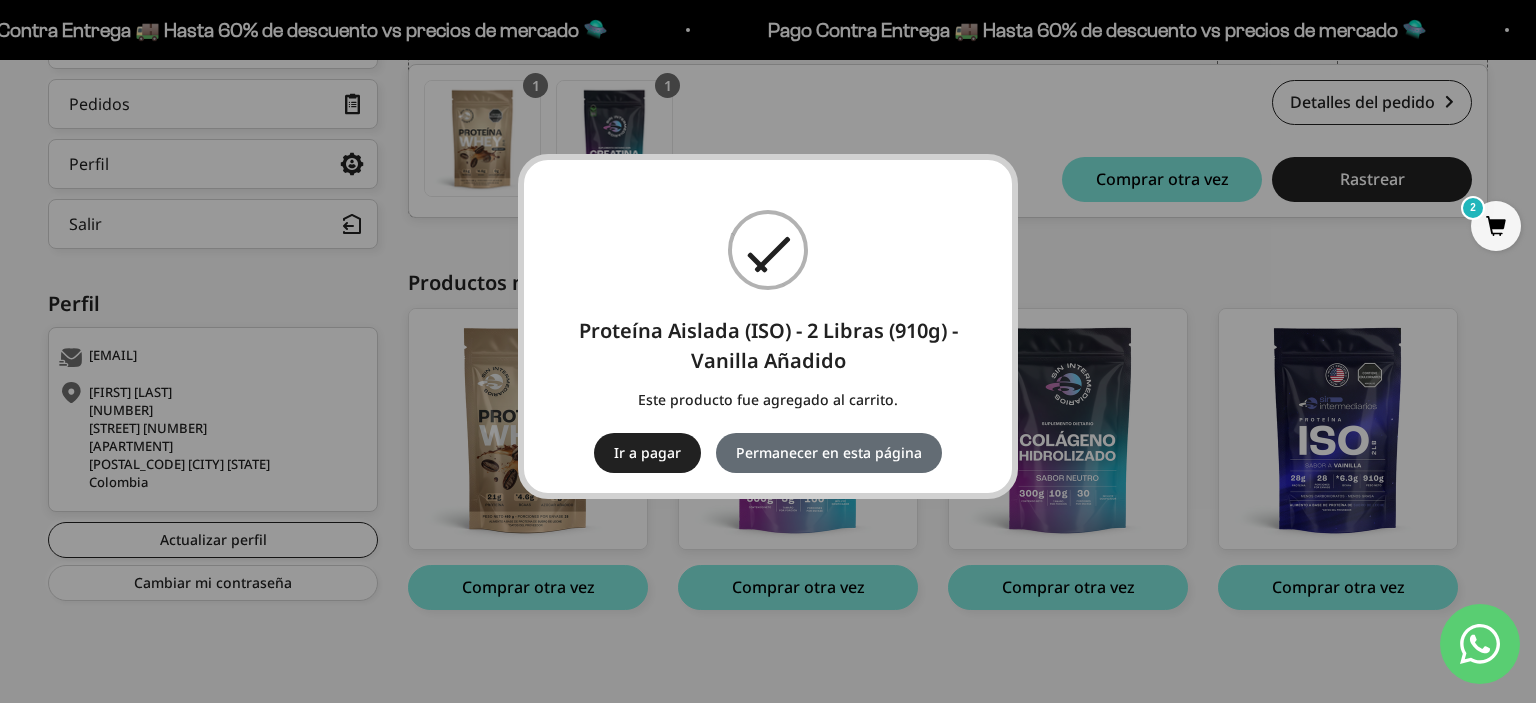 click on "Permanecer en esta página" at bounding box center (829, 453) 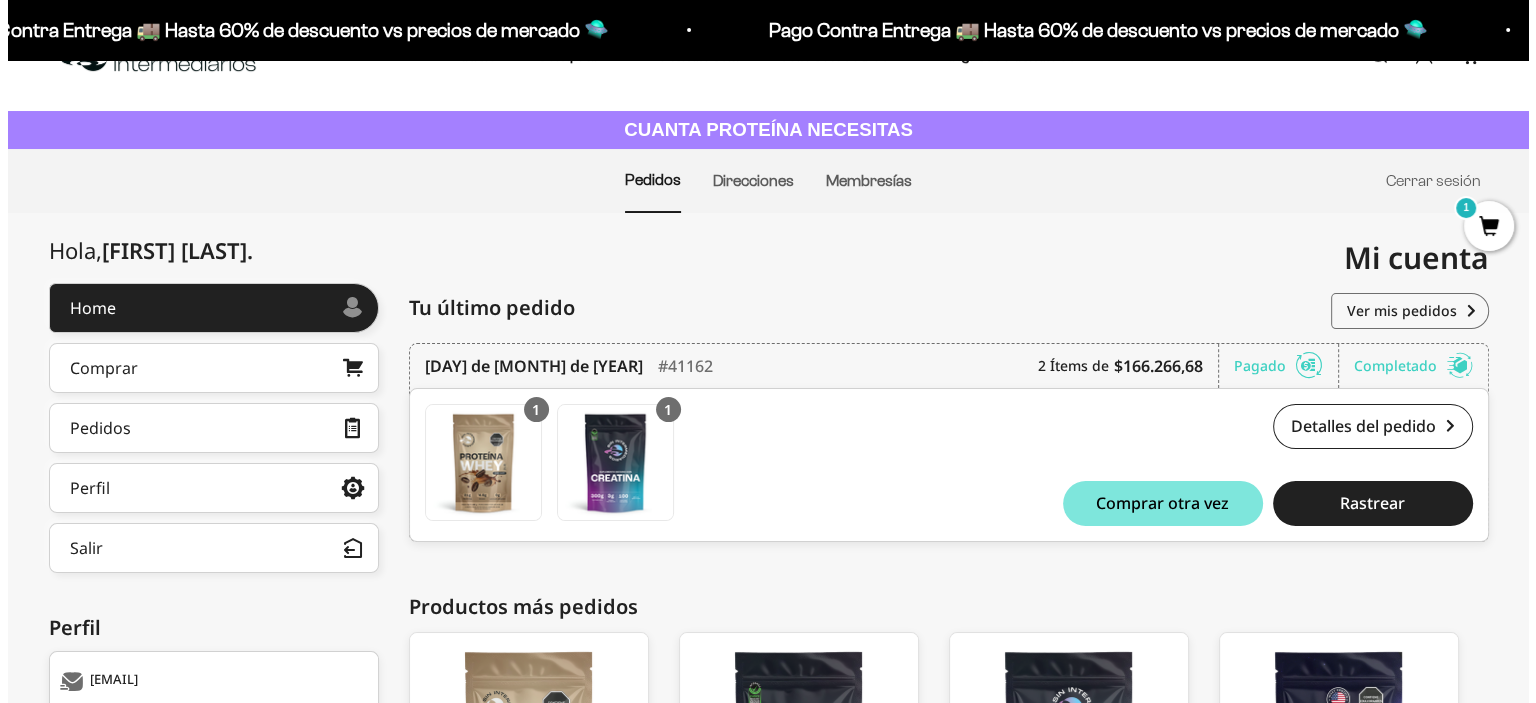 scroll, scrollTop: 178, scrollLeft: 0, axis: vertical 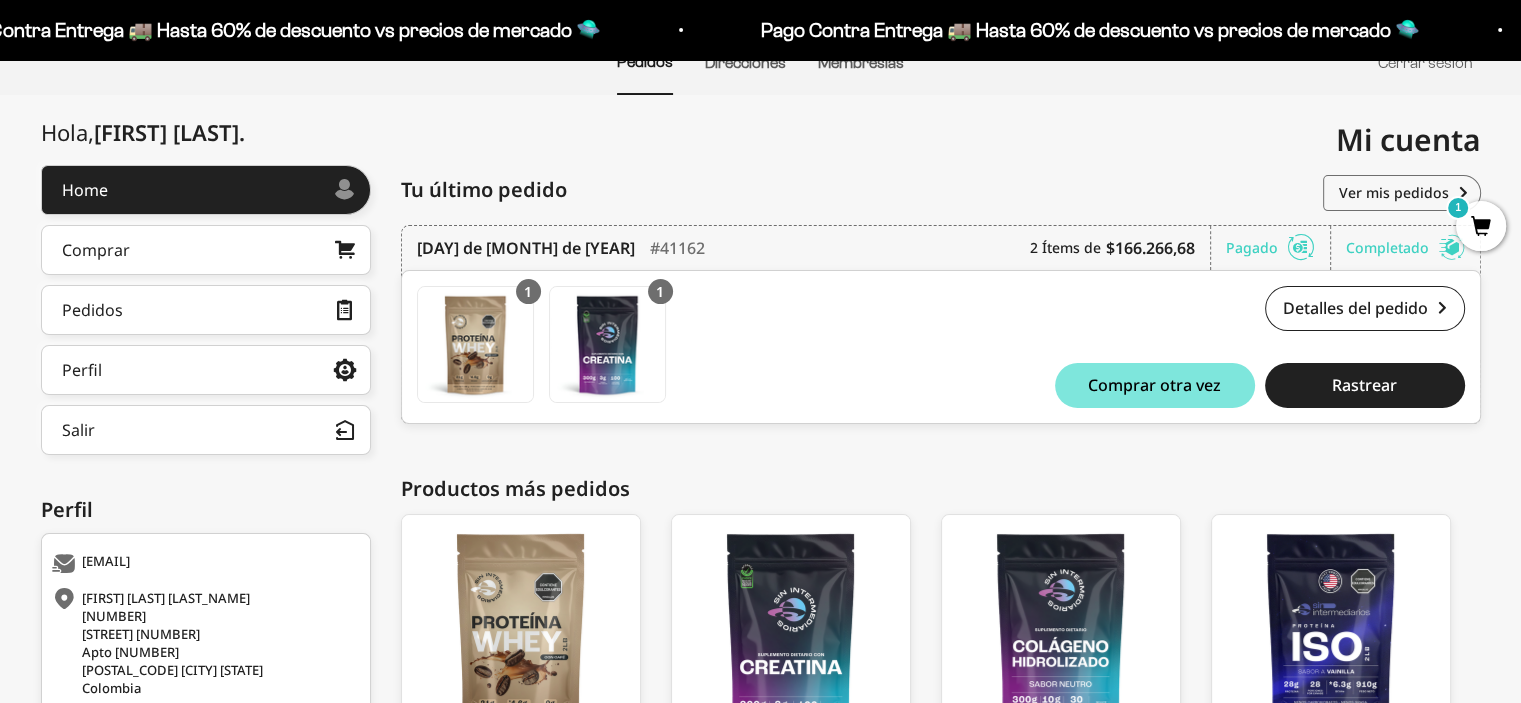 click on "1" at bounding box center (1481, 226) 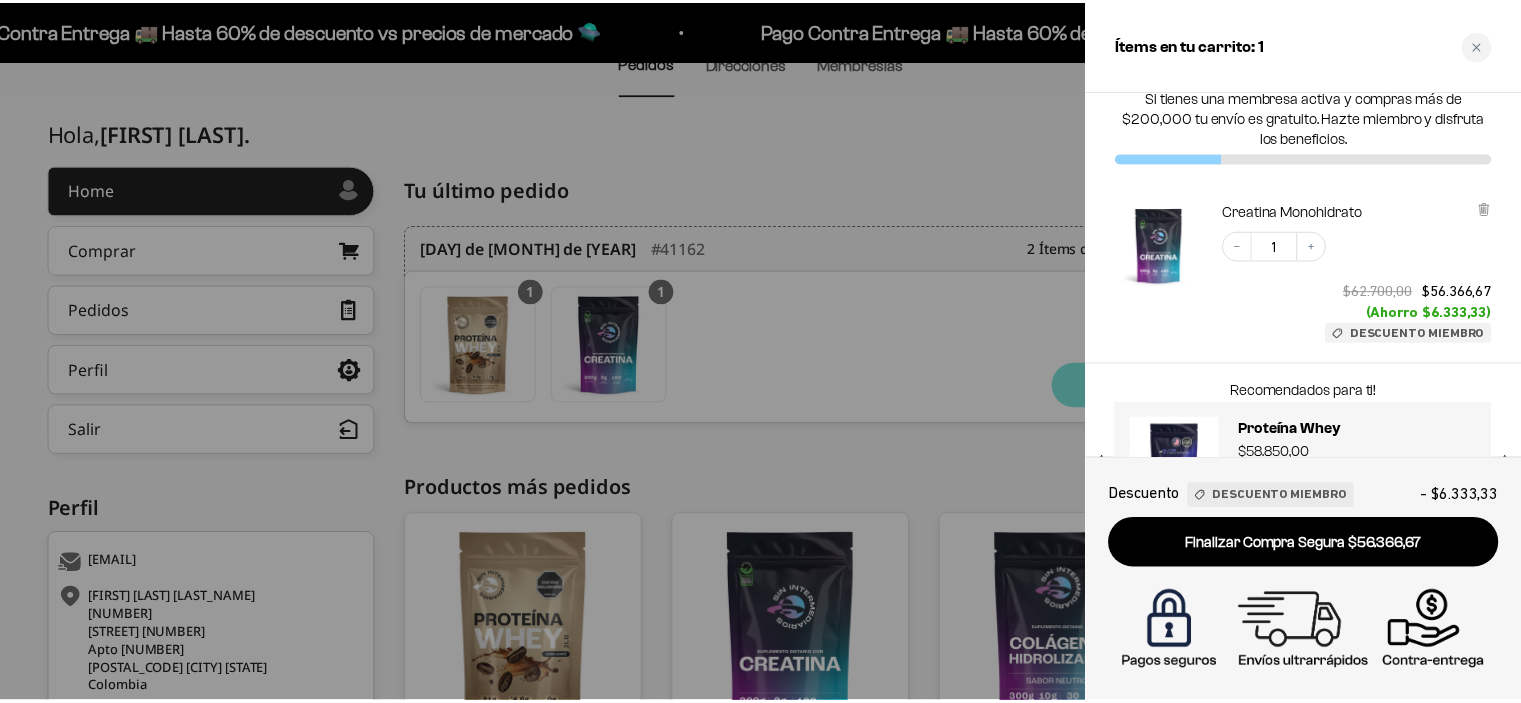 scroll, scrollTop: 0, scrollLeft: 0, axis: both 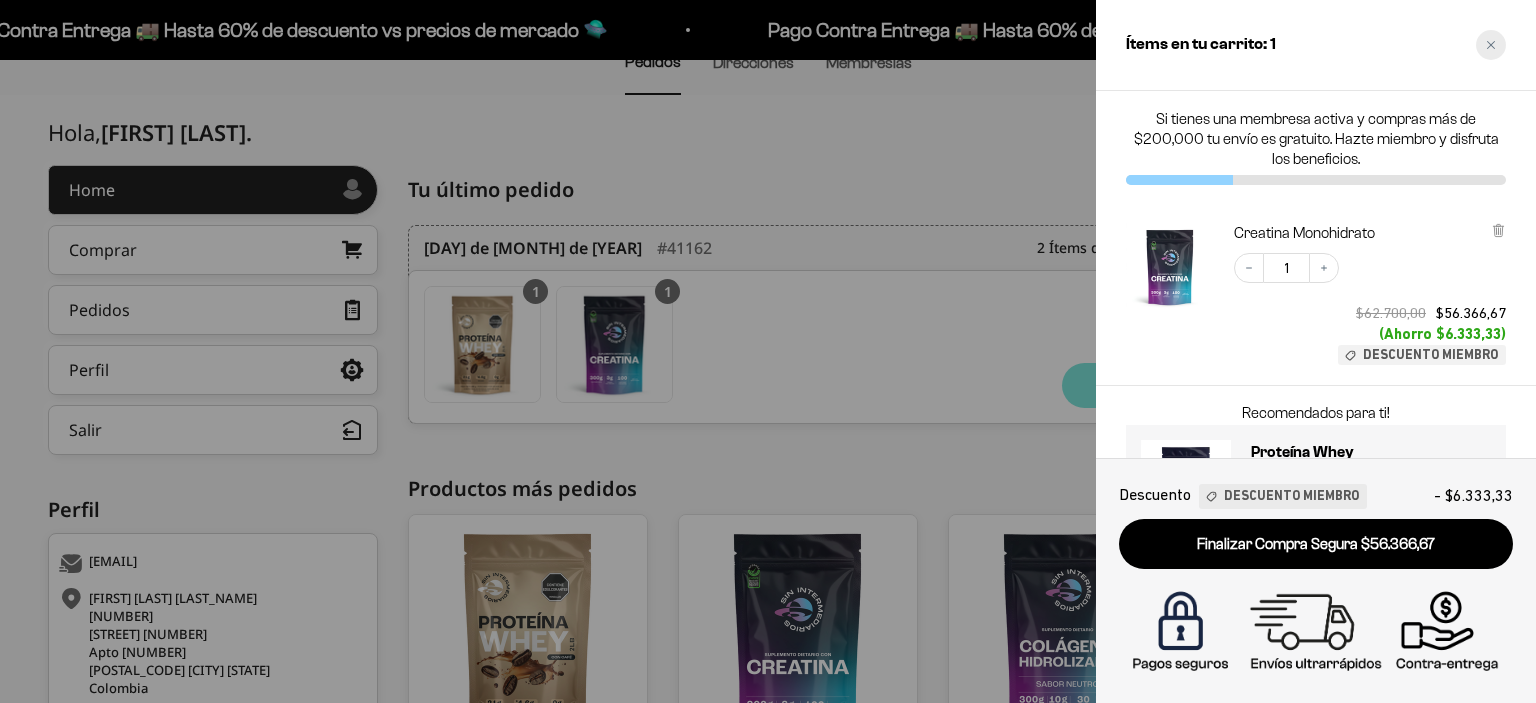 click at bounding box center [1491, 45] 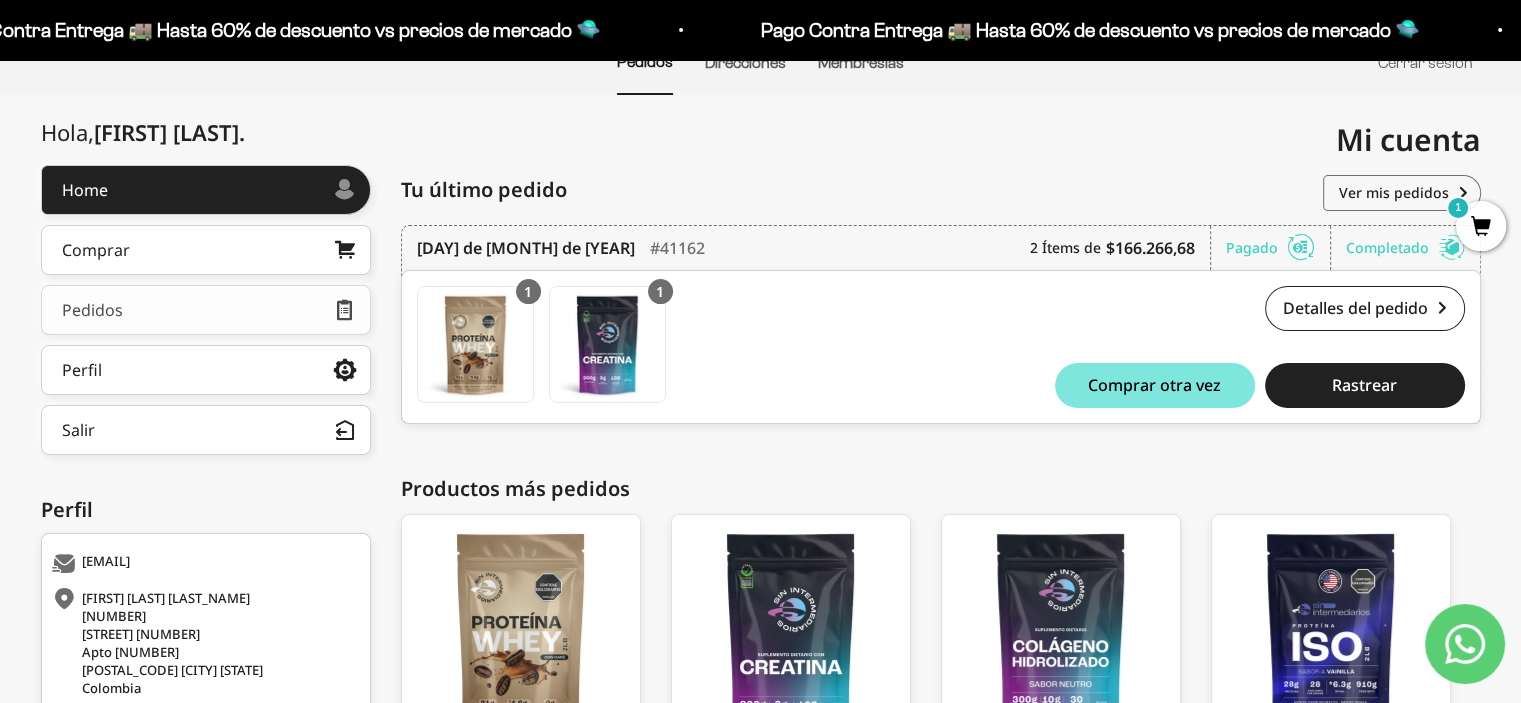 click on "Pedidos" at bounding box center (92, 310) 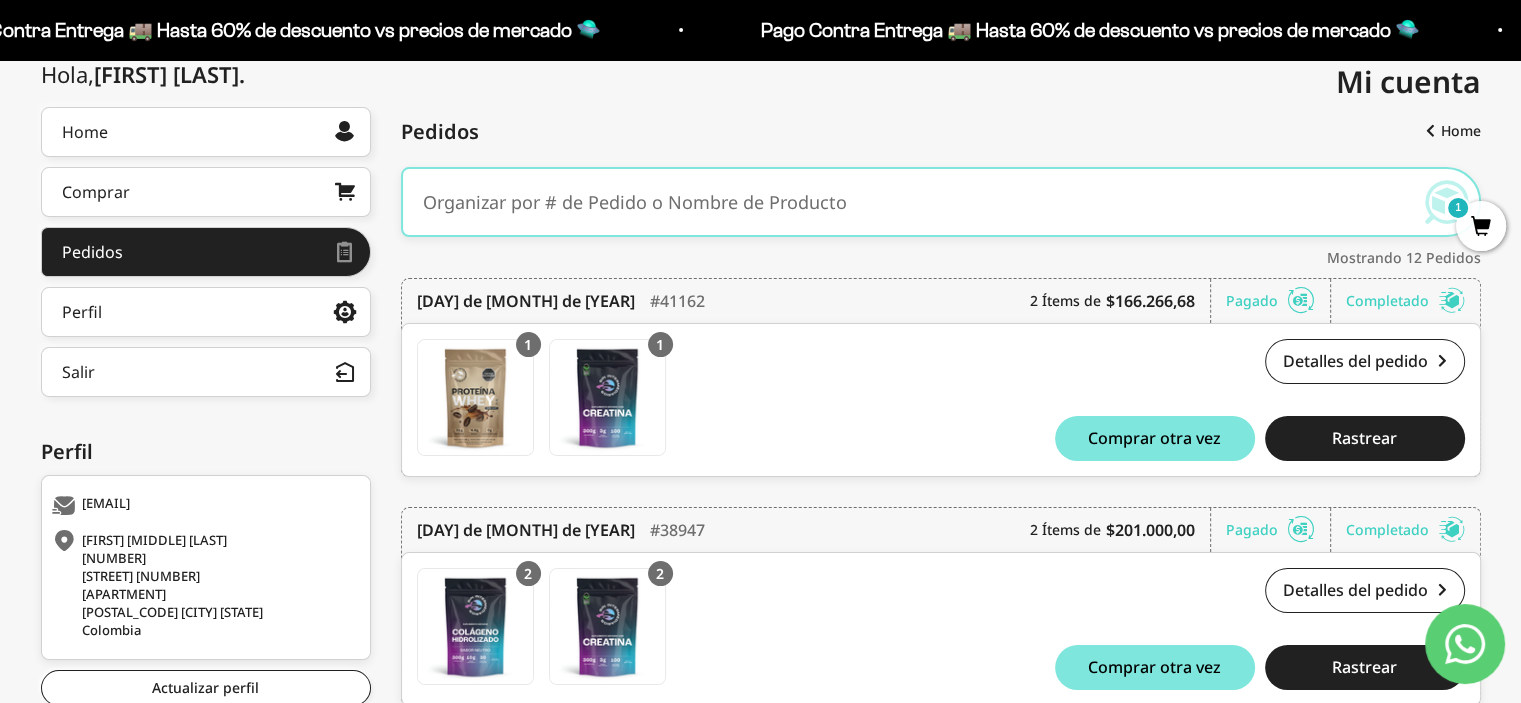 scroll, scrollTop: 237, scrollLeft: 0, axis: vertical 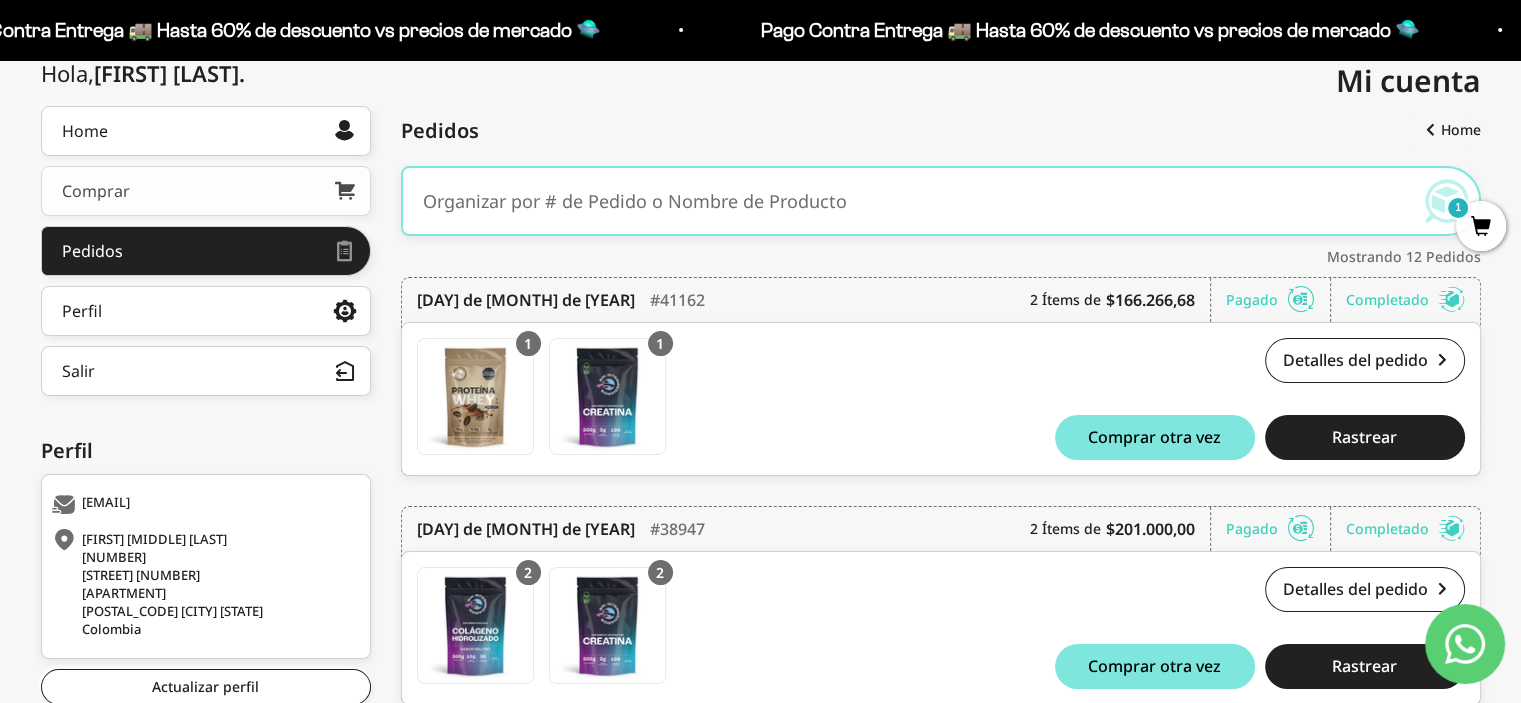 click on "Comprar" at bounding box center [206, 191] 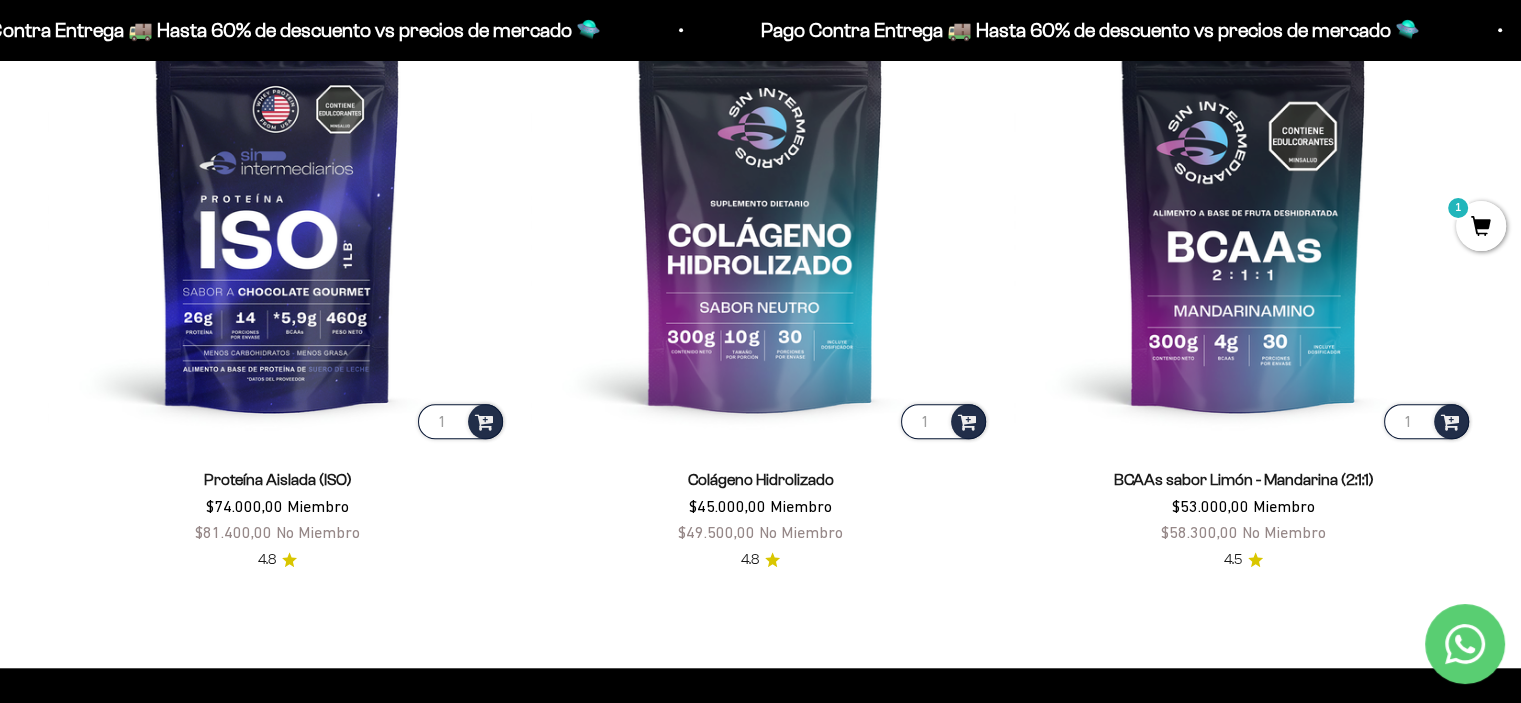 scroll, scrollTop: 1598, scrollLeft: 0, axis: vertical 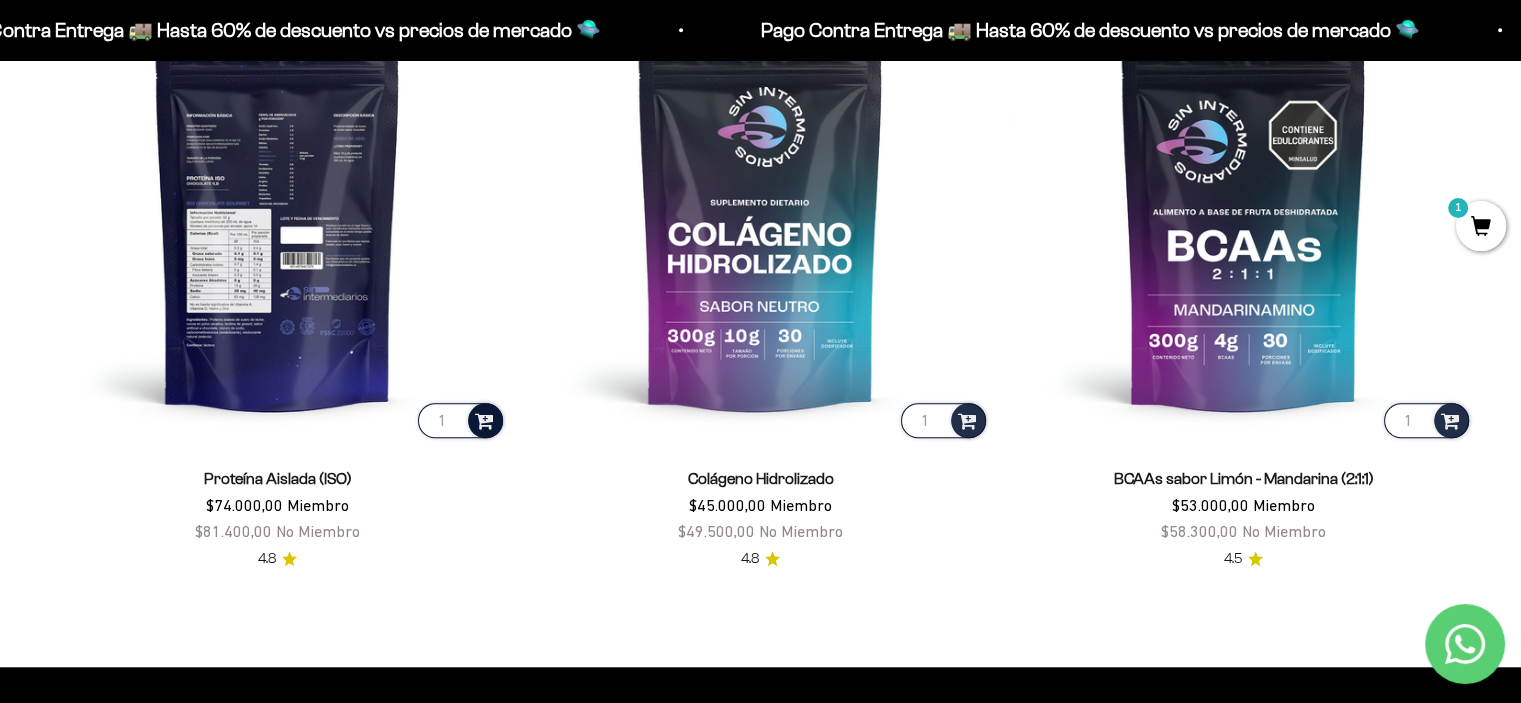 click at bounding box center [484, 419] 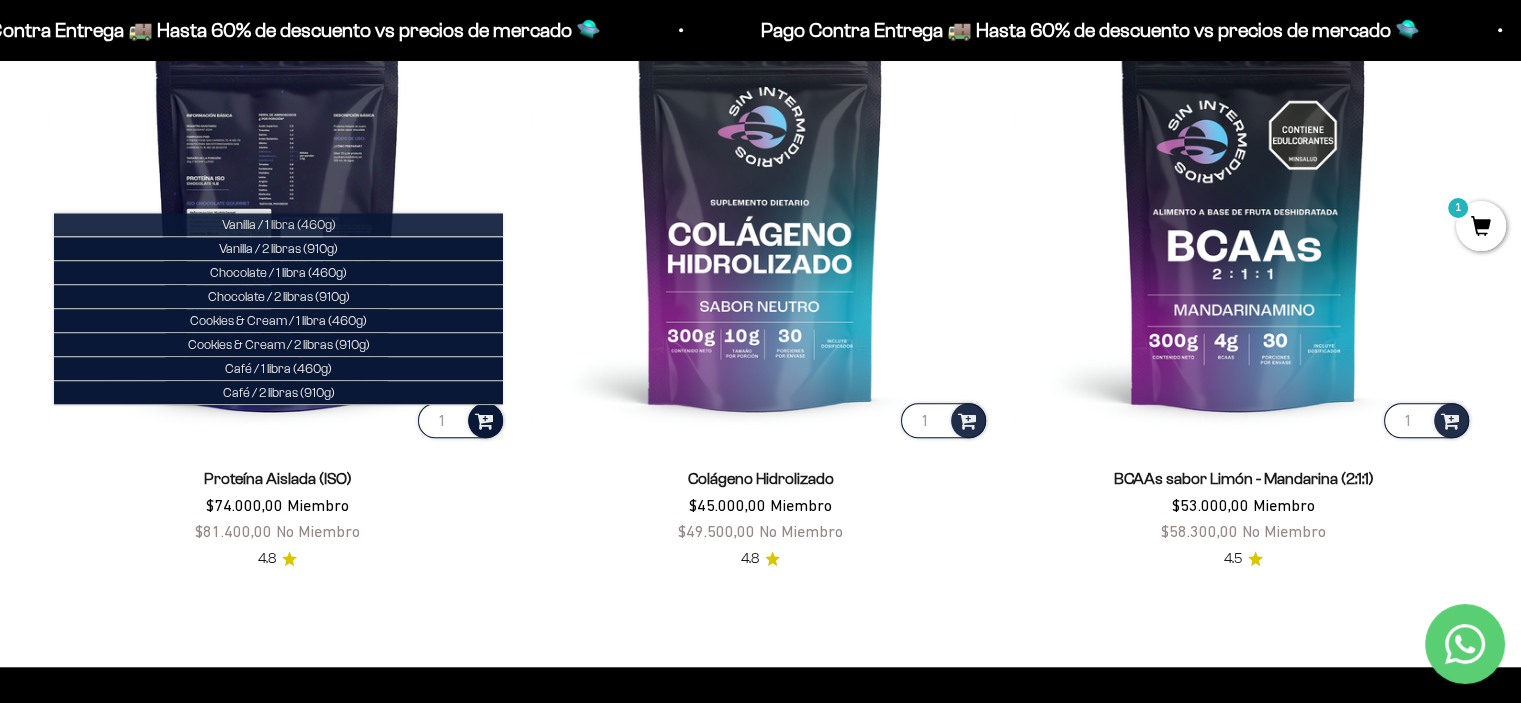 click on "Vanilla / 1 libra (460g)" at bounding box center (279, 224) 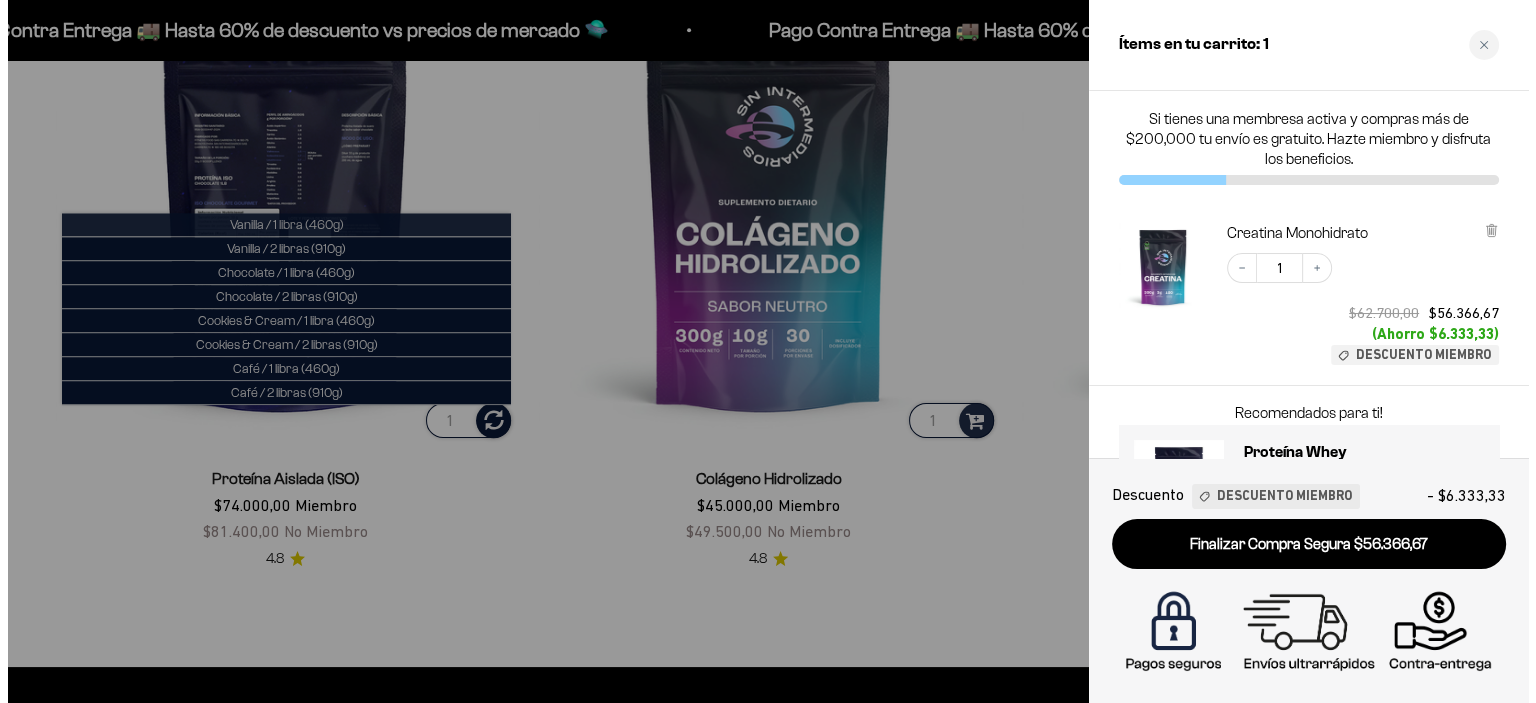 scroll, scrollTop: 1608, scrollLeft: 0, axis: vertical 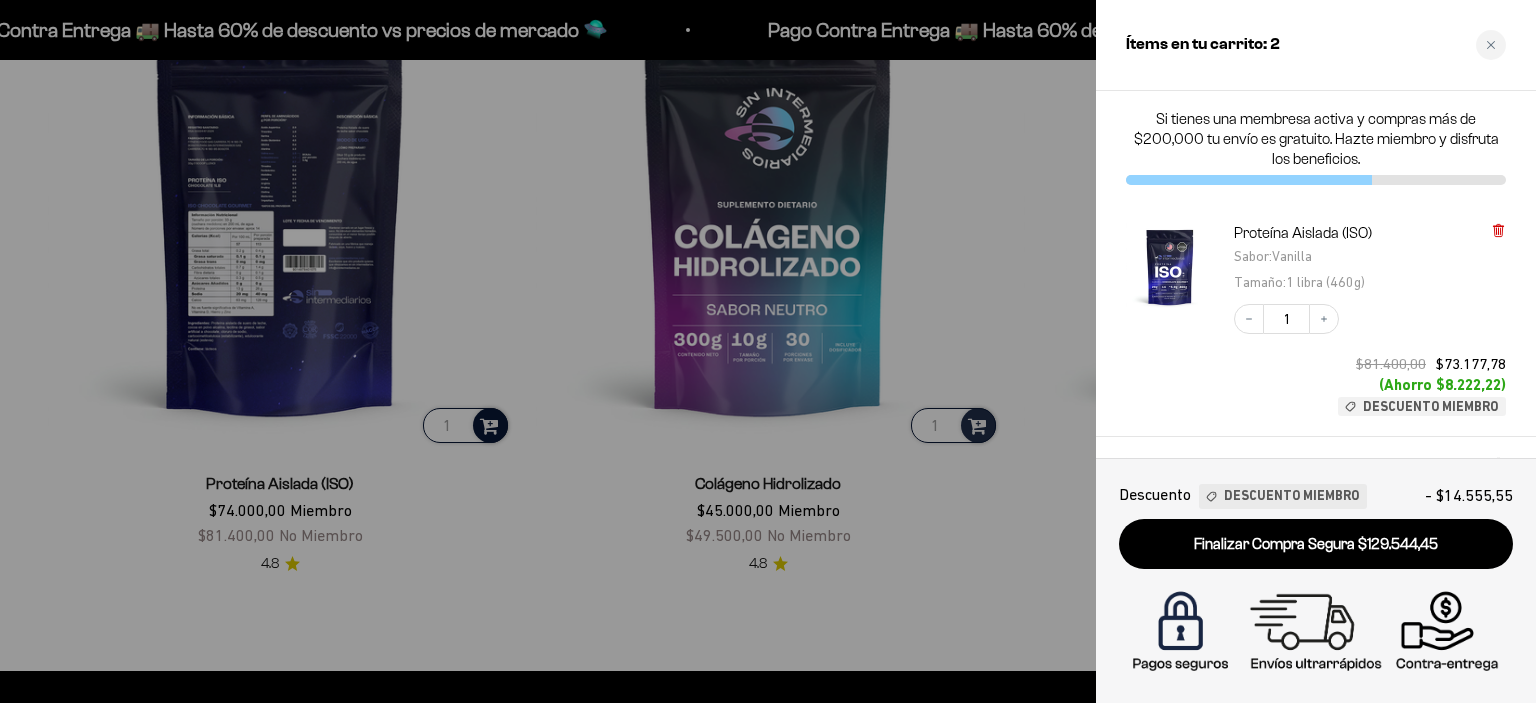 click 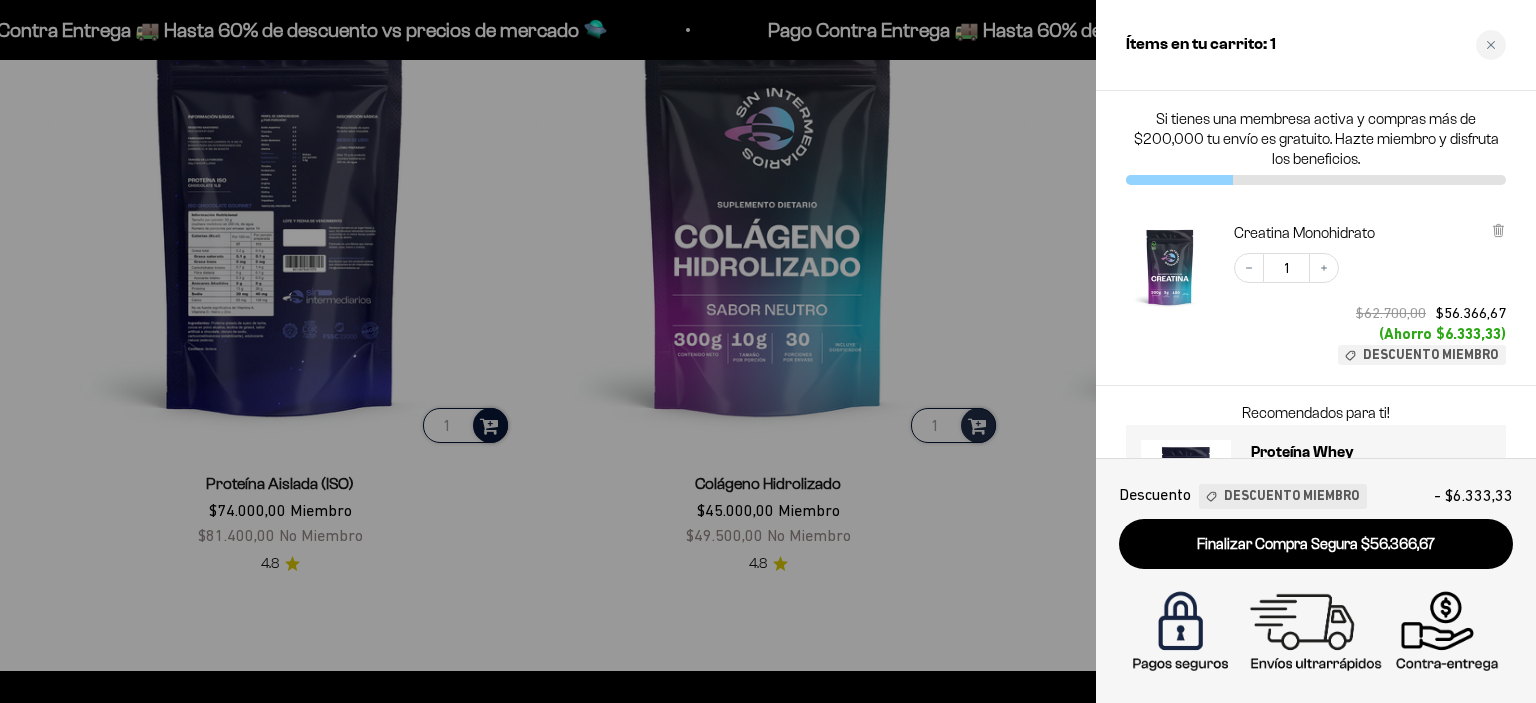 click at bounding box center (768, 351) 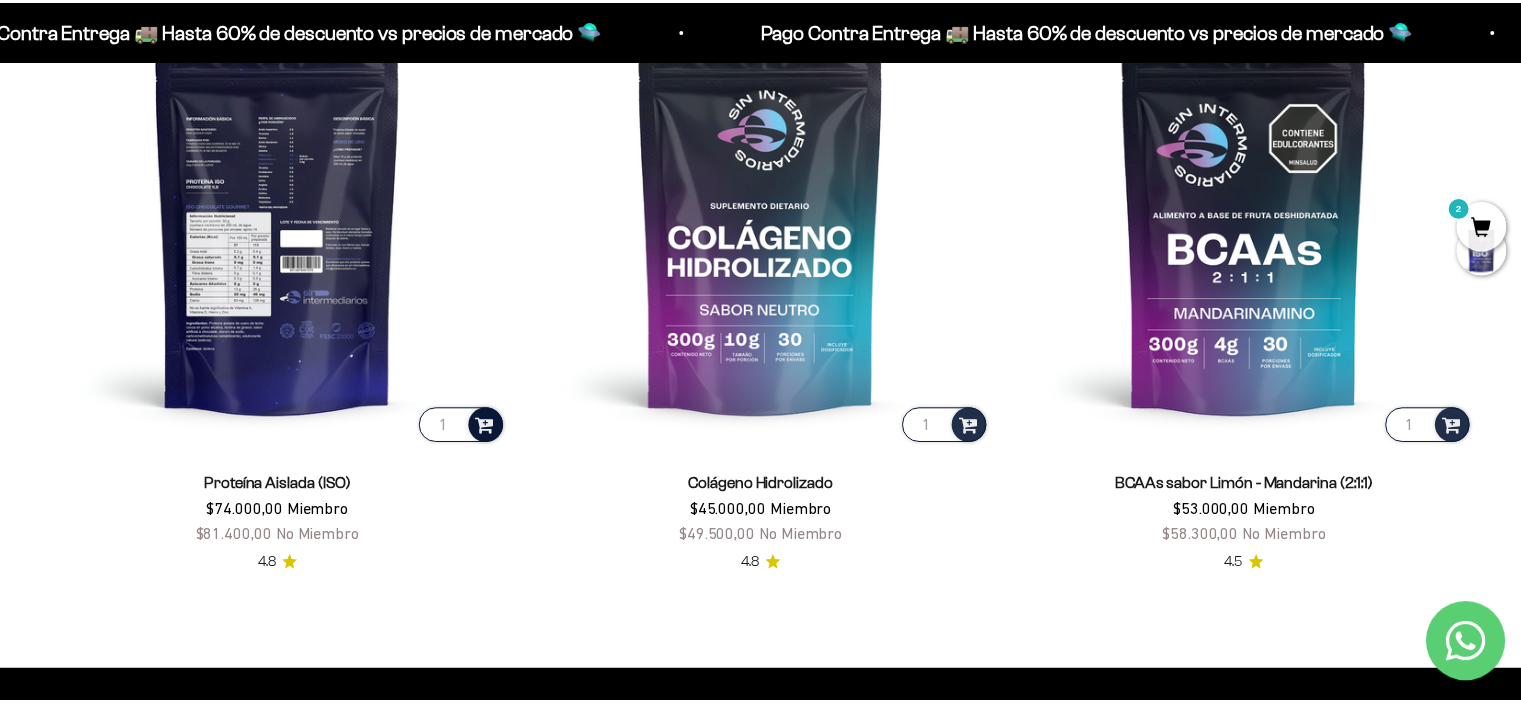 scroll, scrollTop: 1598, scrollLeft: 0, axis: vertical 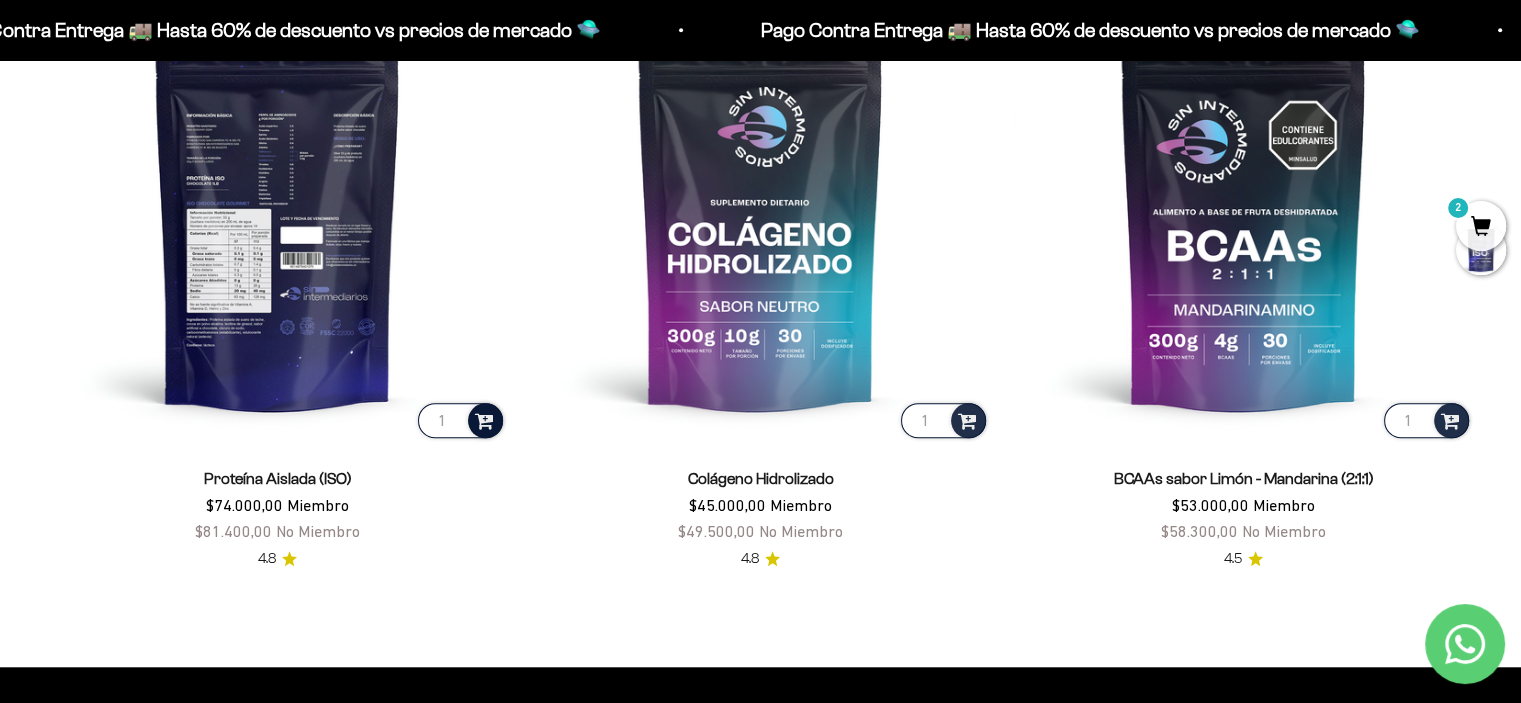 click at bounding box center (485, 420) 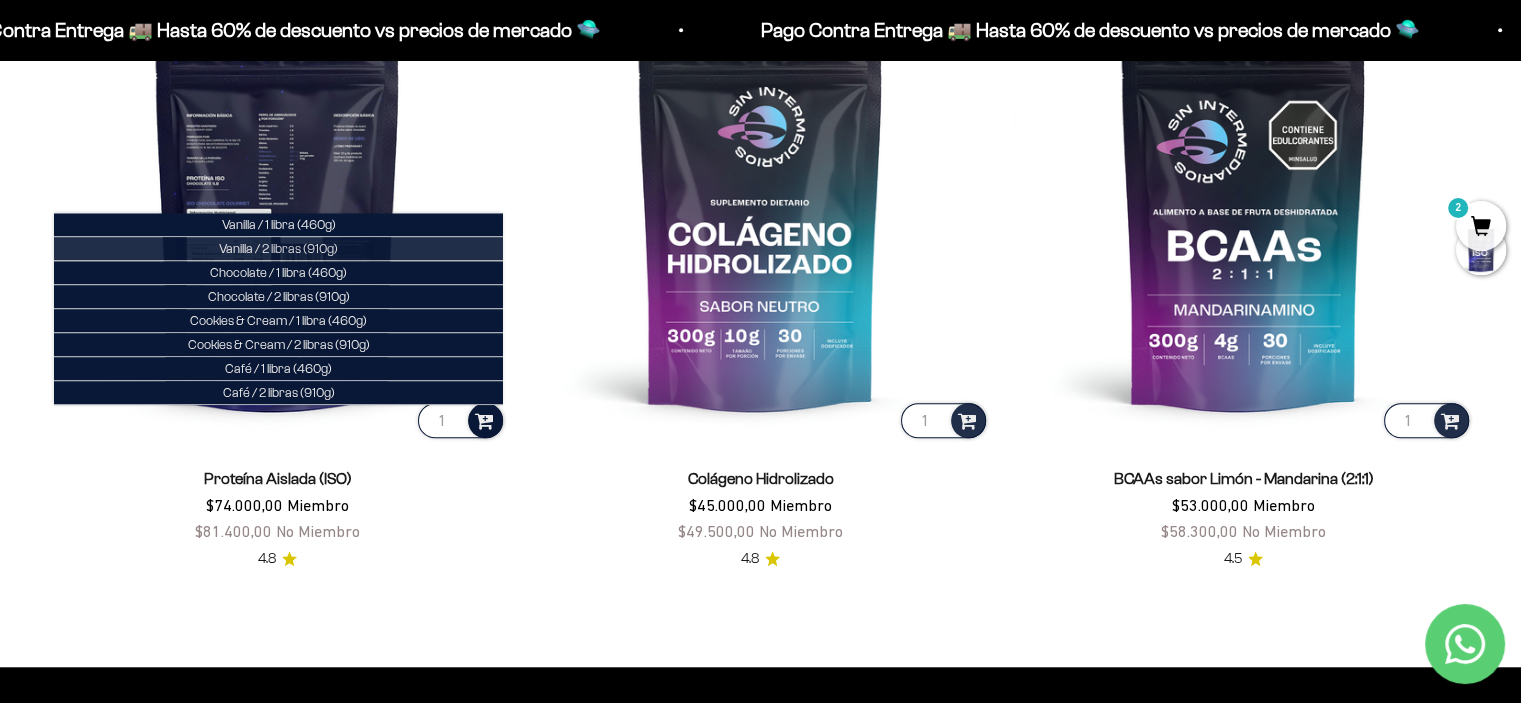 click on "Vanilla / 2 libras (910g)" at bounding box center (278, 248) 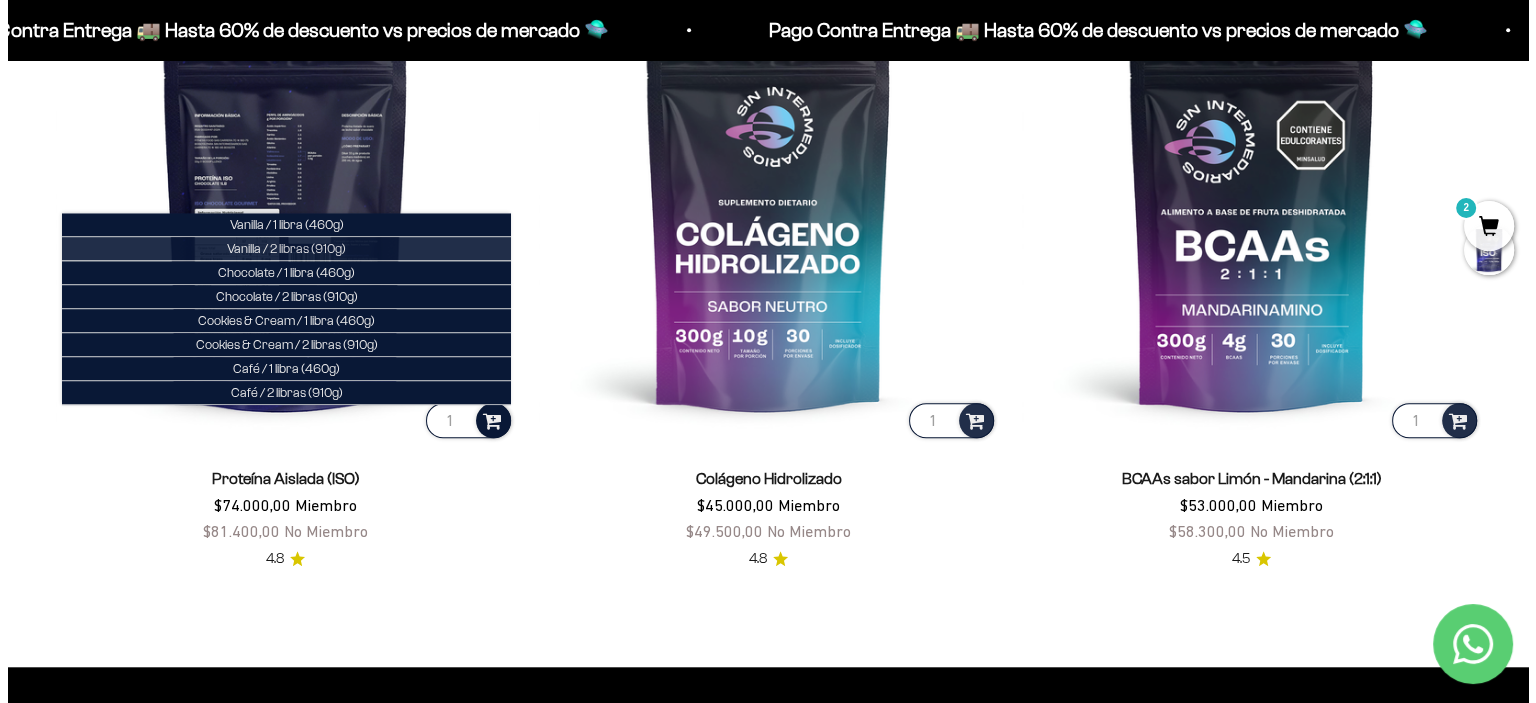 scroll, scrollTop: 1608, scrollLeft: 0, axis: vertical 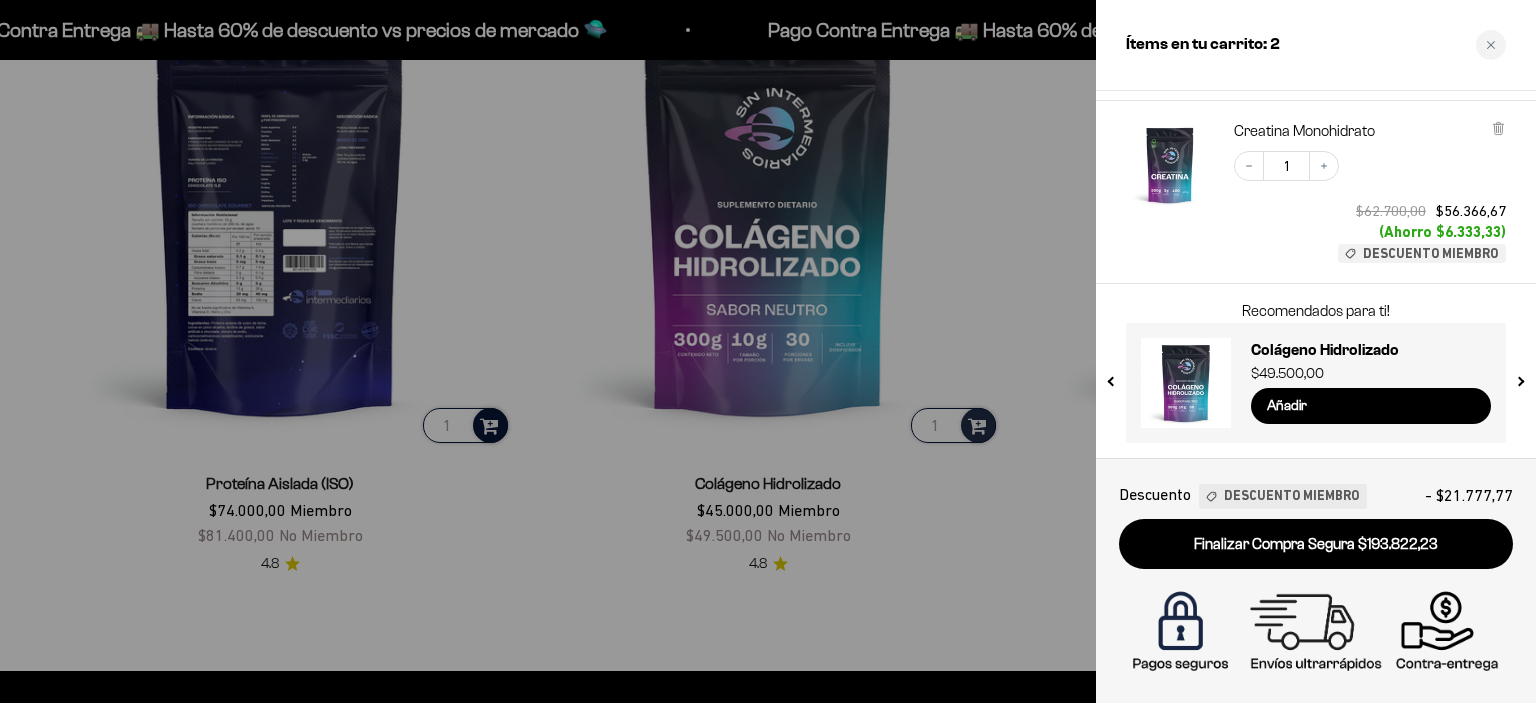 click at bounding box center (768, 351) 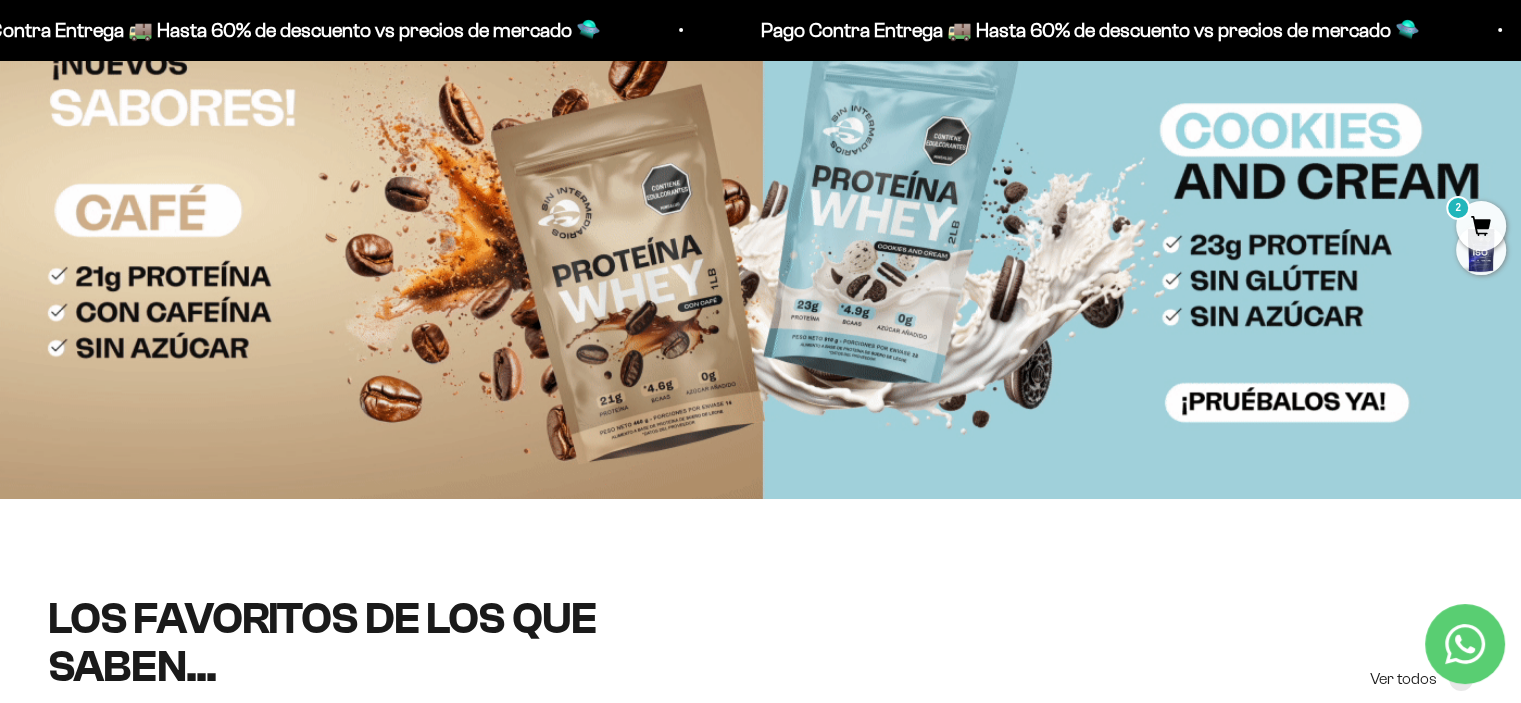 scroll, scrollTop: 0, scrollLeft: 0, axis: both 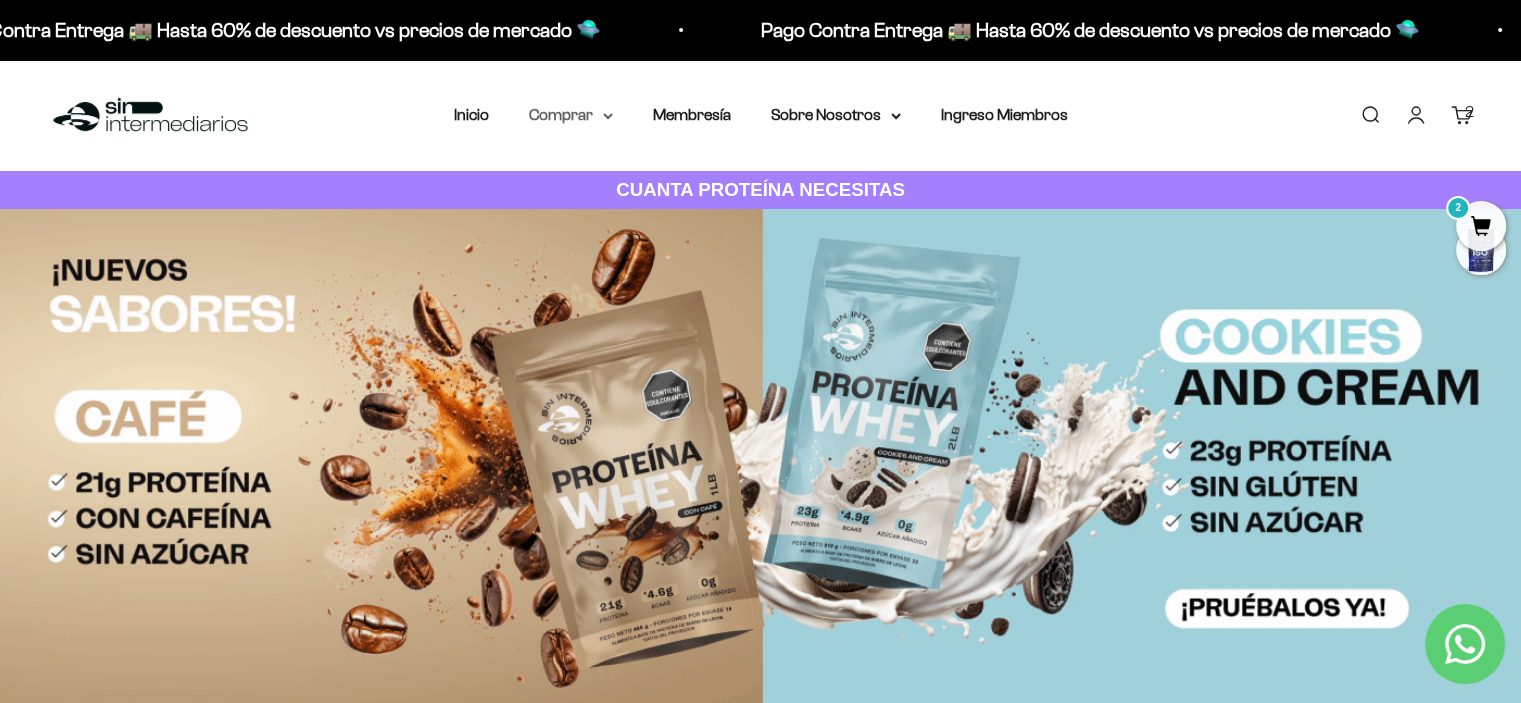 click on "Comprar" at bounding box center [571, 115] 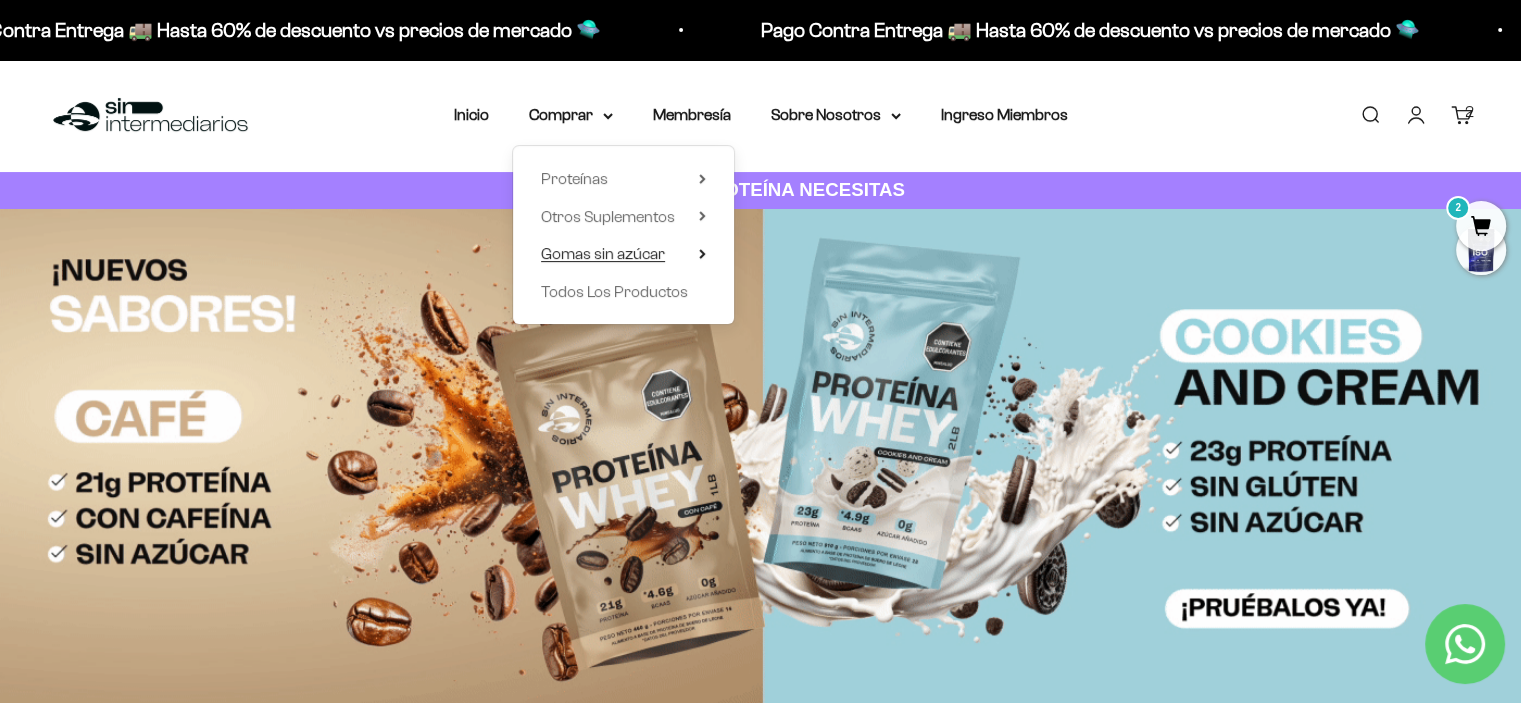 click on "Gomas sin azúcar" at bounding box center (623, 254) 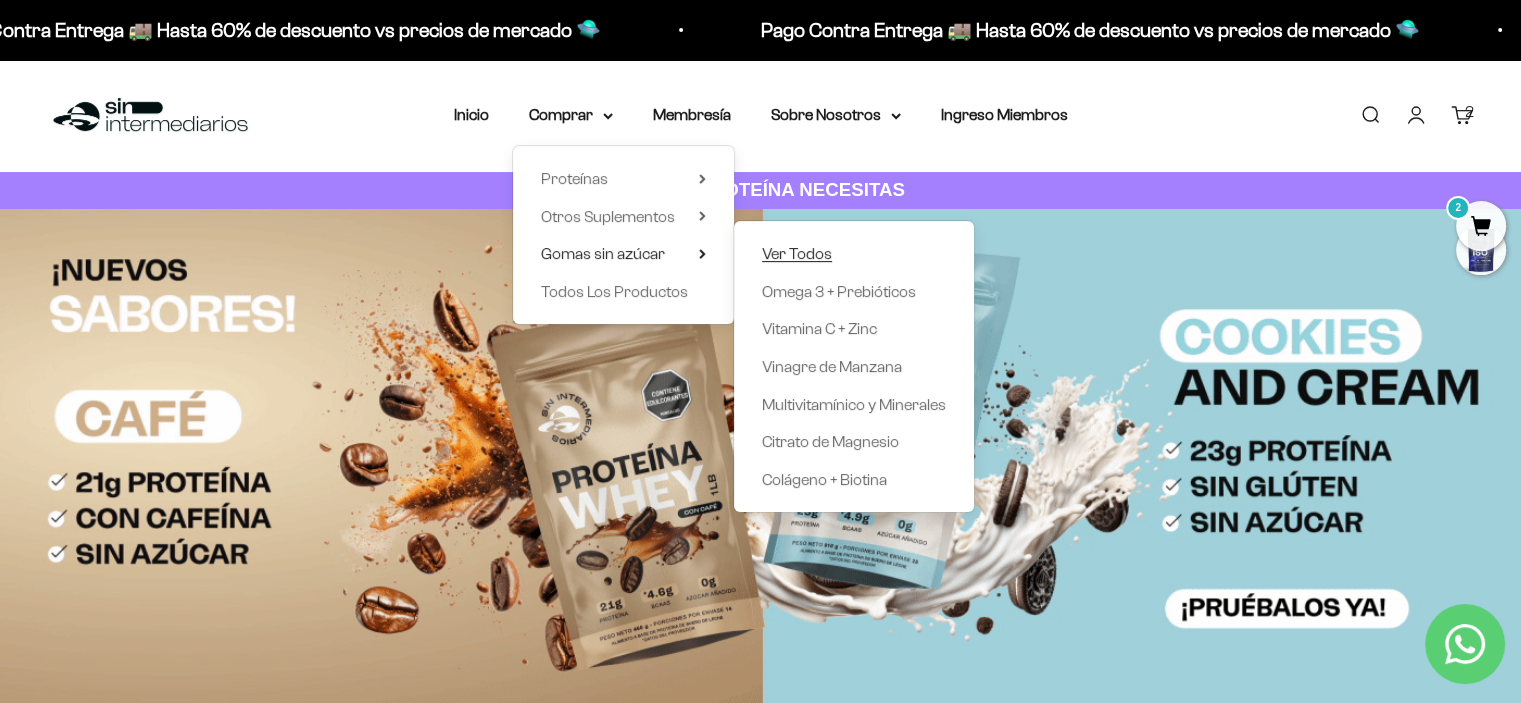 click on "Ver Todos" at bounding box center (797, 253) 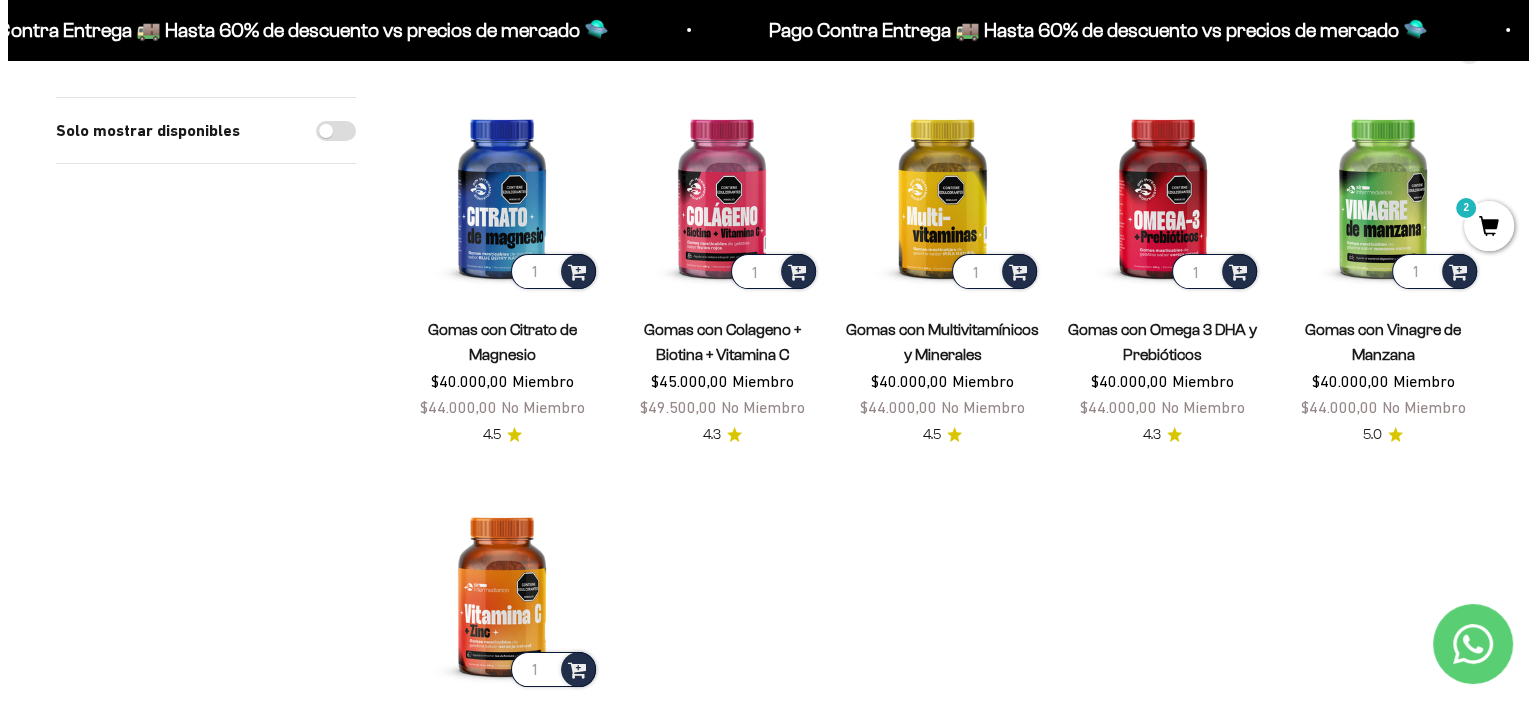 scroll, scrollTop: 0, scrollLeft: 0, axis: both 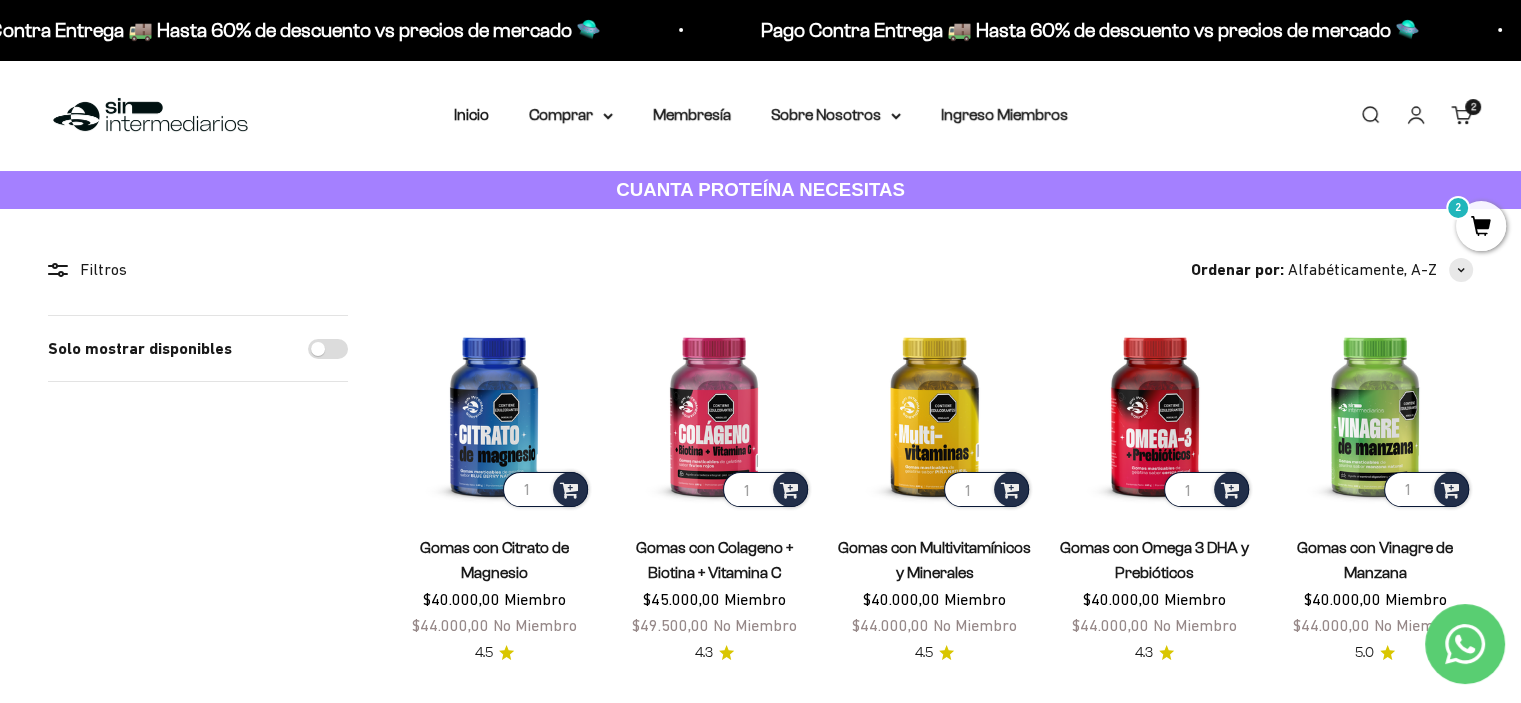 click on "2" at bounding box center [1481, 226] 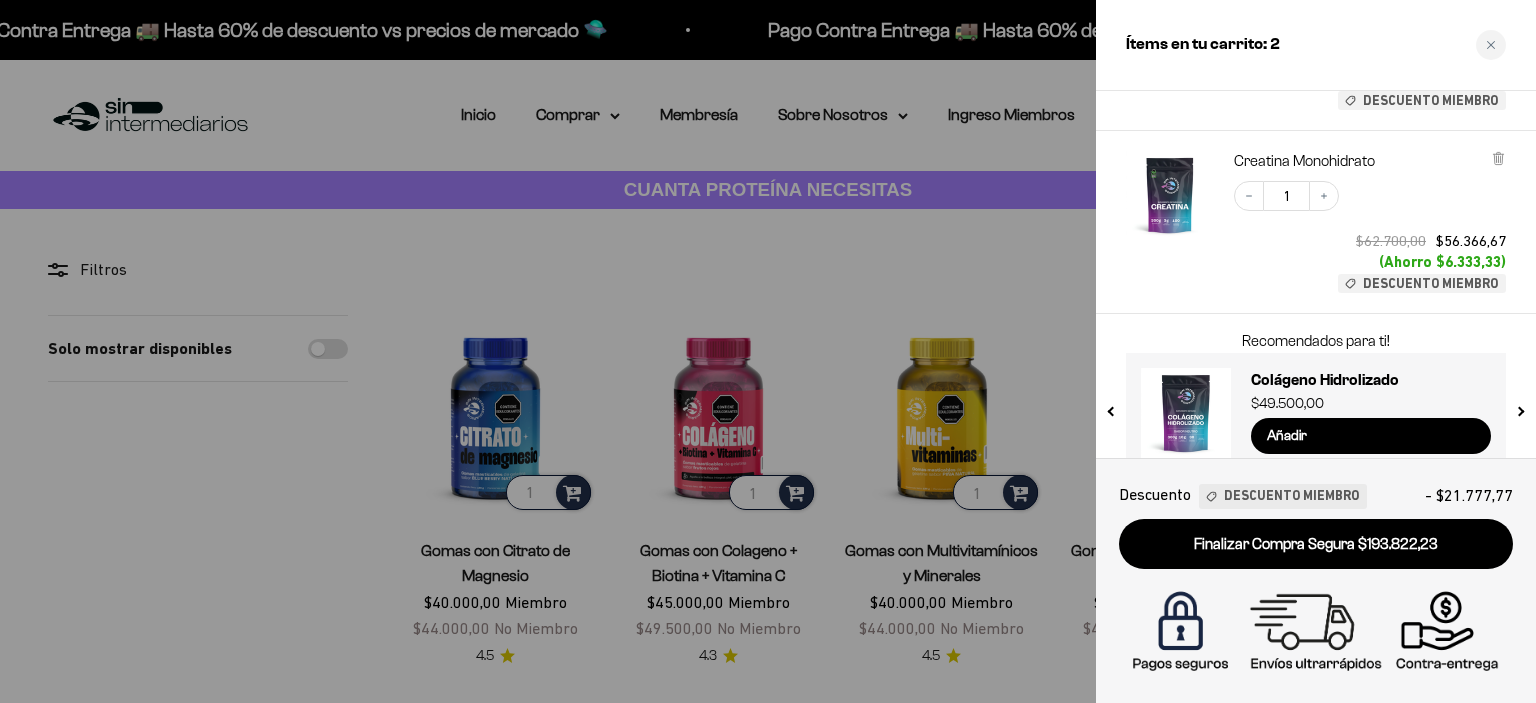 scroll, scrollTop: 337, scrollLeft: 0, axis: vertical 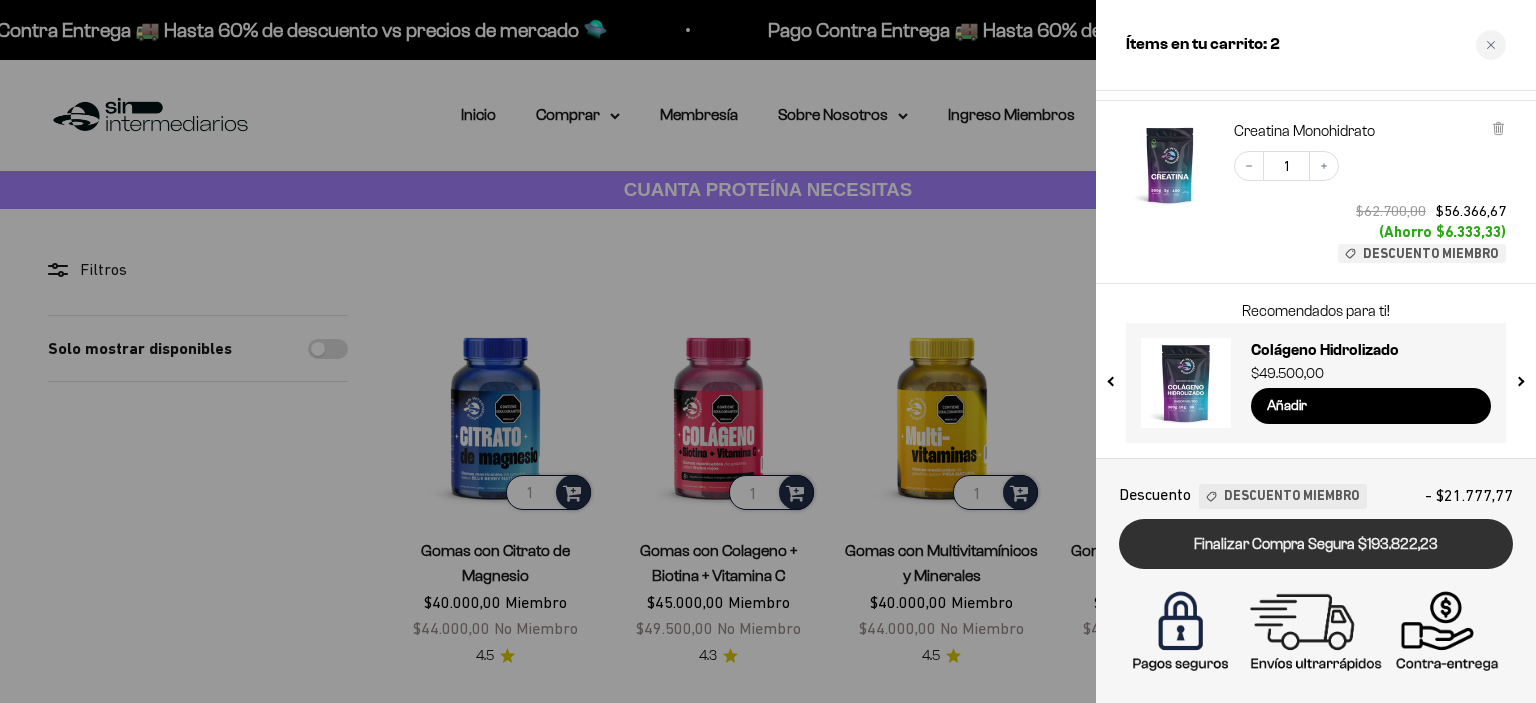 click on "Finalizar Compra Segura $193.822,23" at bounding box center [1316, 544] 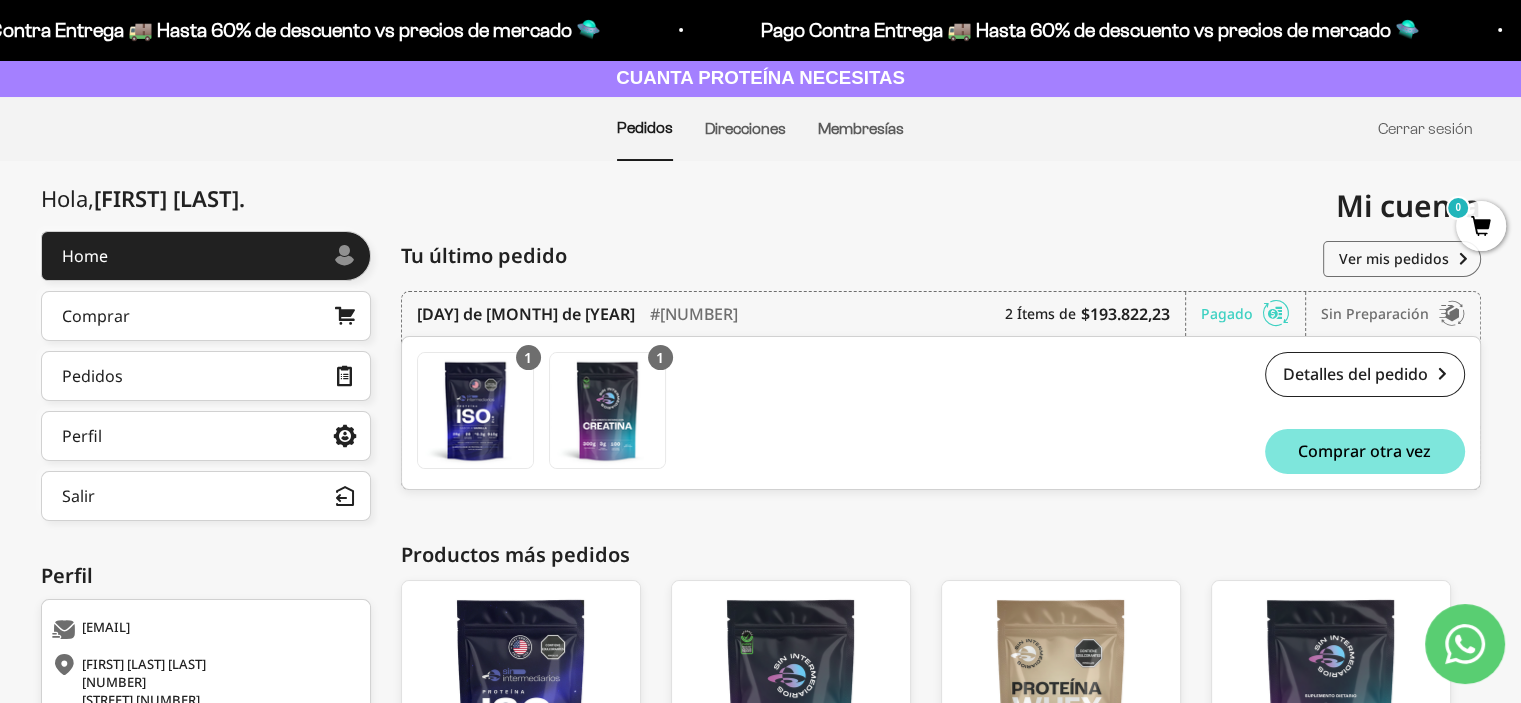 scroll, scrollTop: 104, scrollLeft: 0, axis: vertical 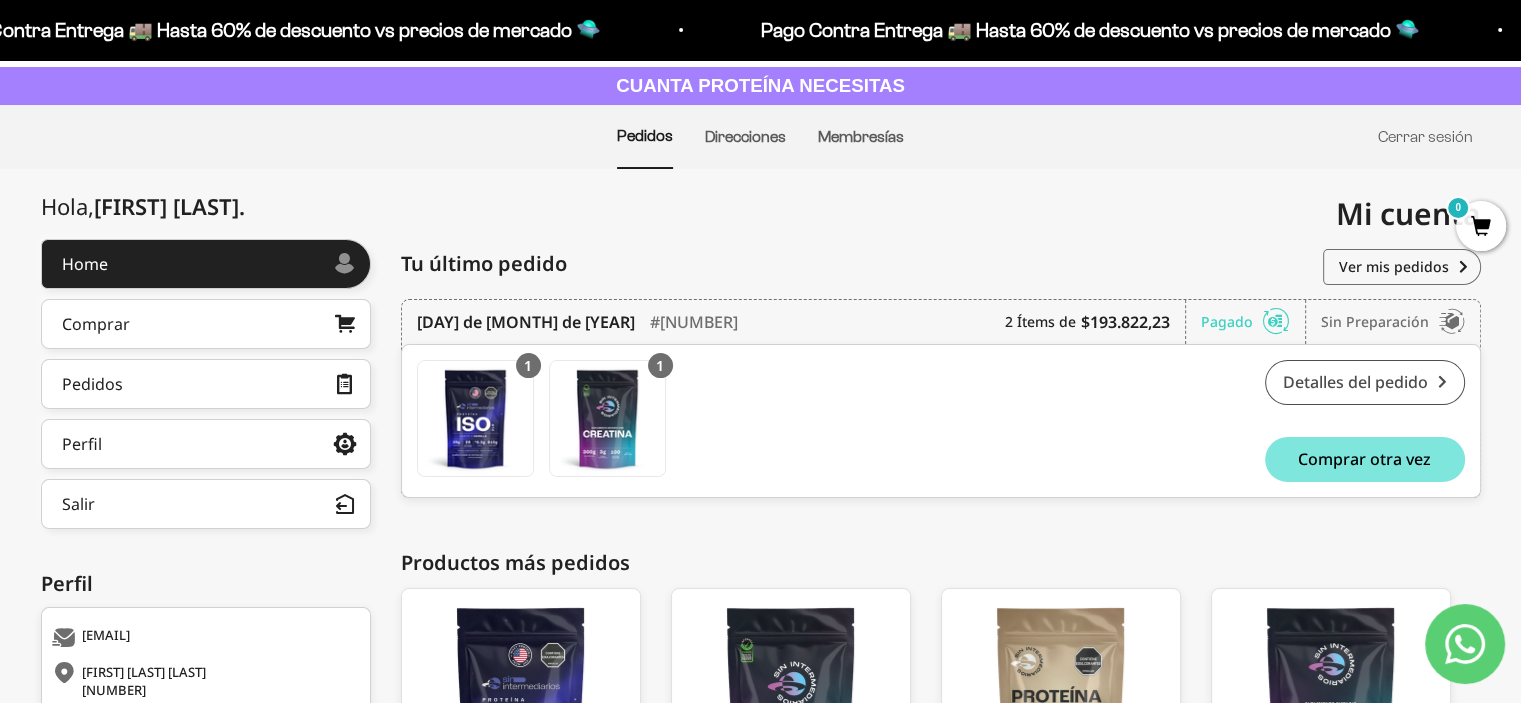 click on "Detalles del pedido" at bounding box center [1365, 382] 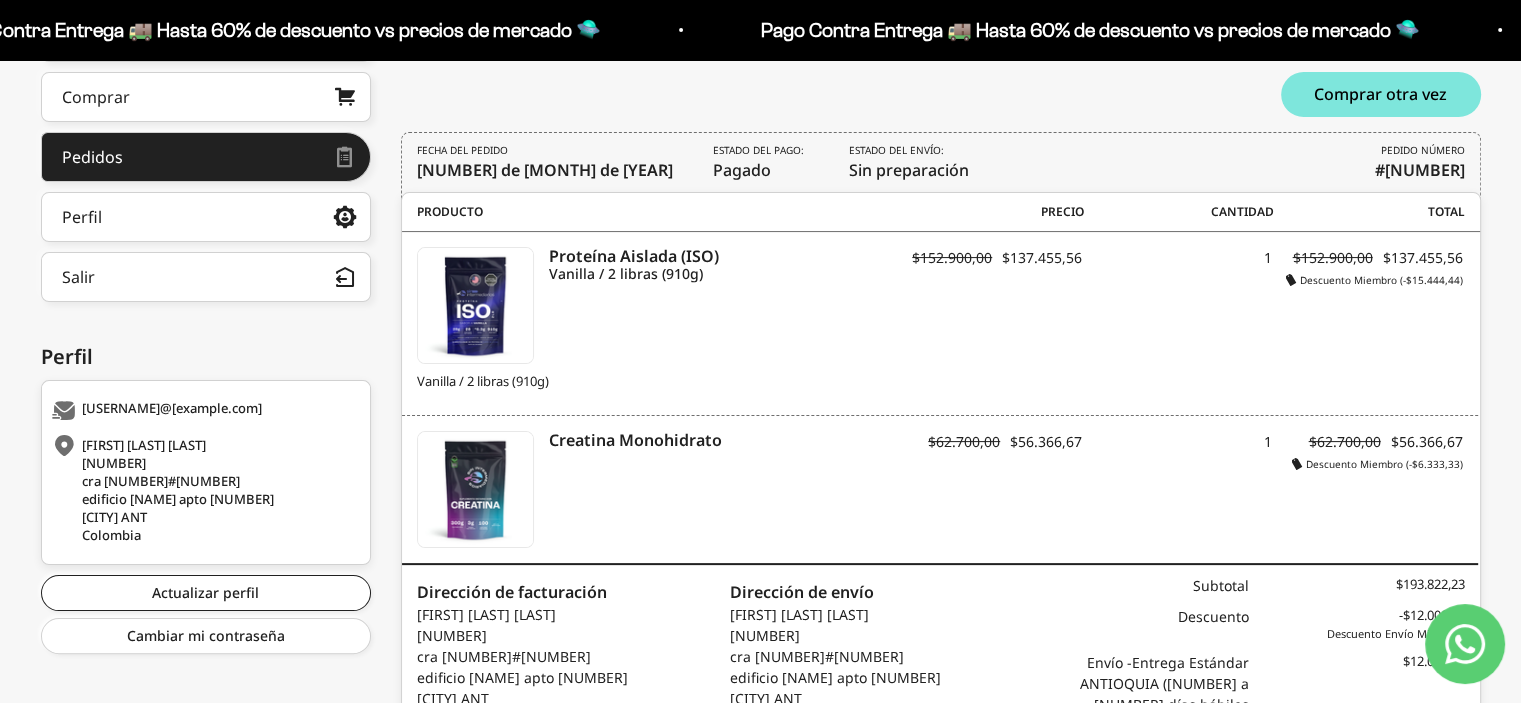 scroll, scrollTop: 0, scrollLeft: 0, axis: both 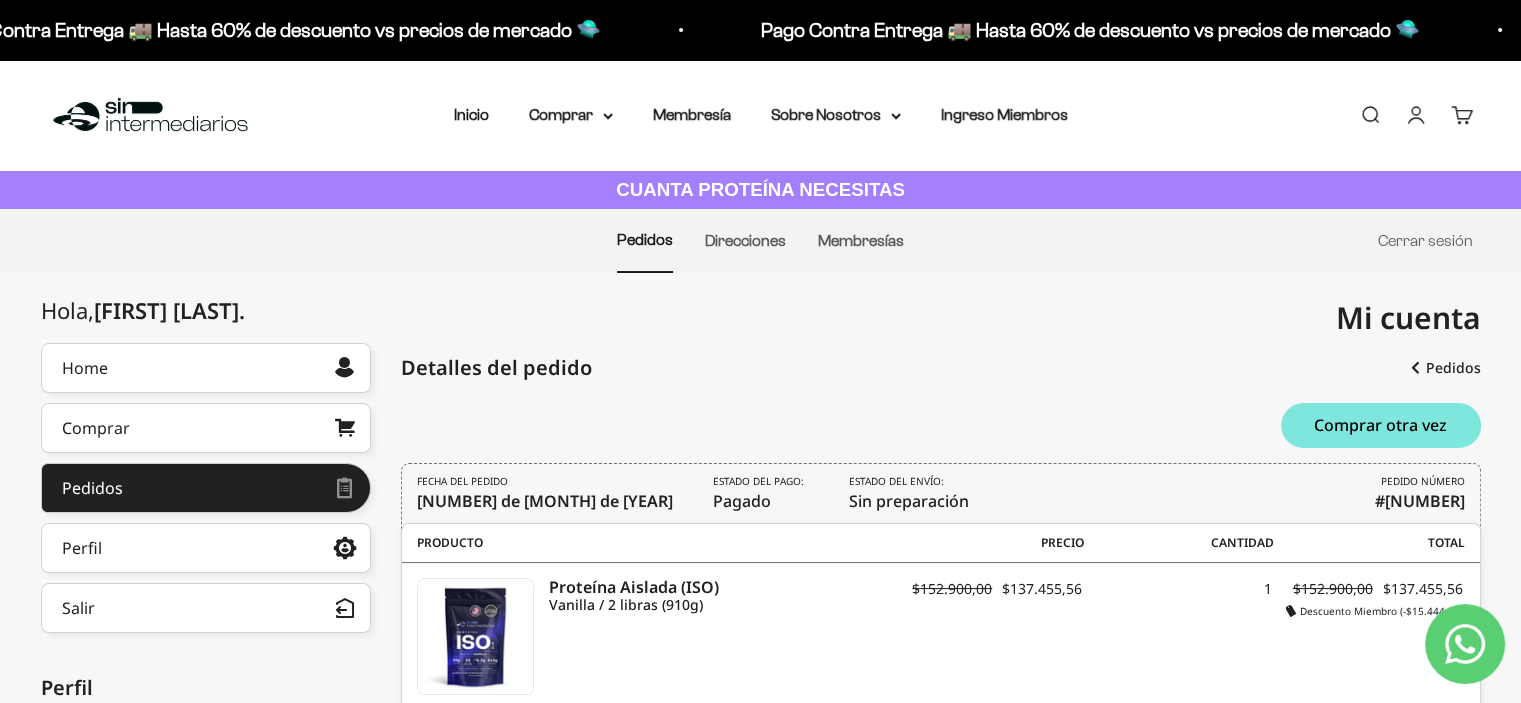 click on "Cuenta" at bounding box center [1416, 115] 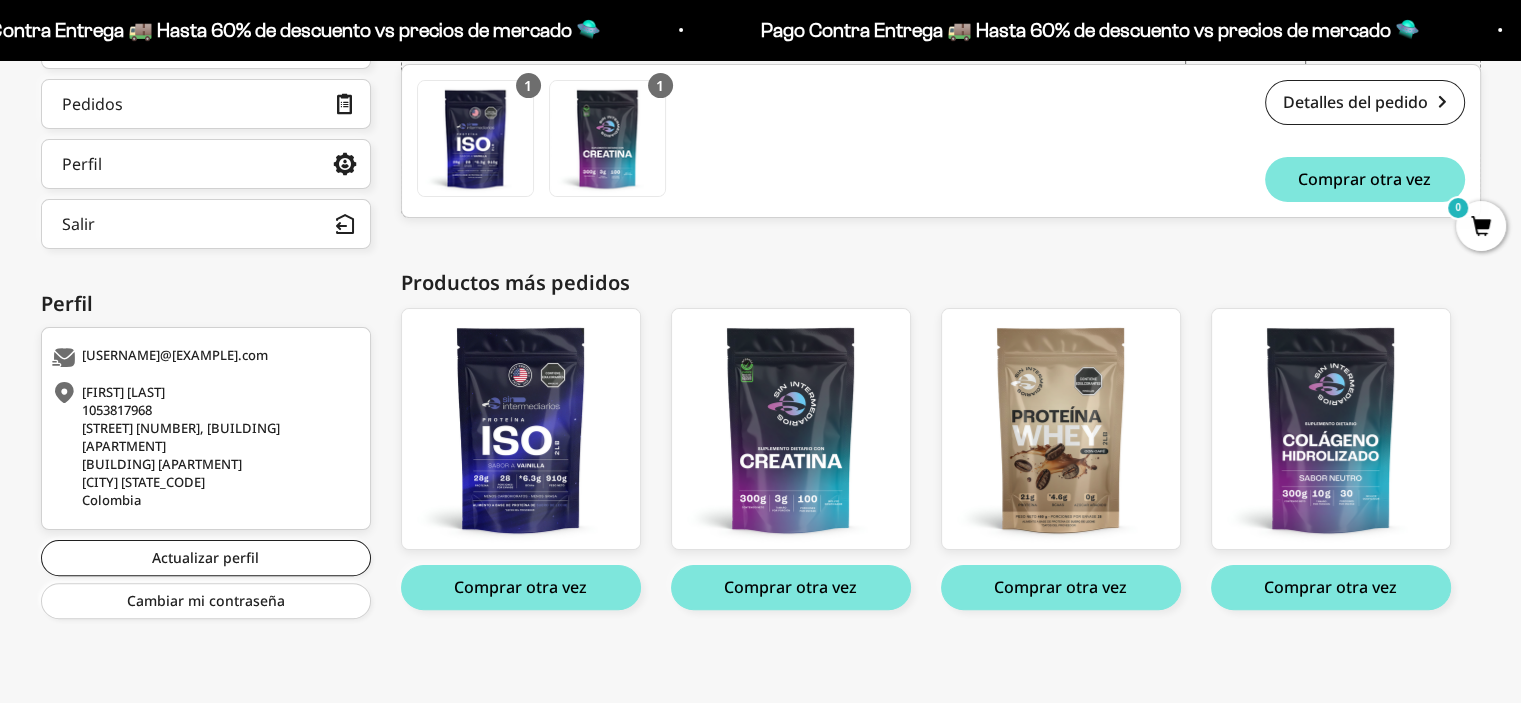 scroll, scrollTop: 0, scrollLeft: 0, axis: both 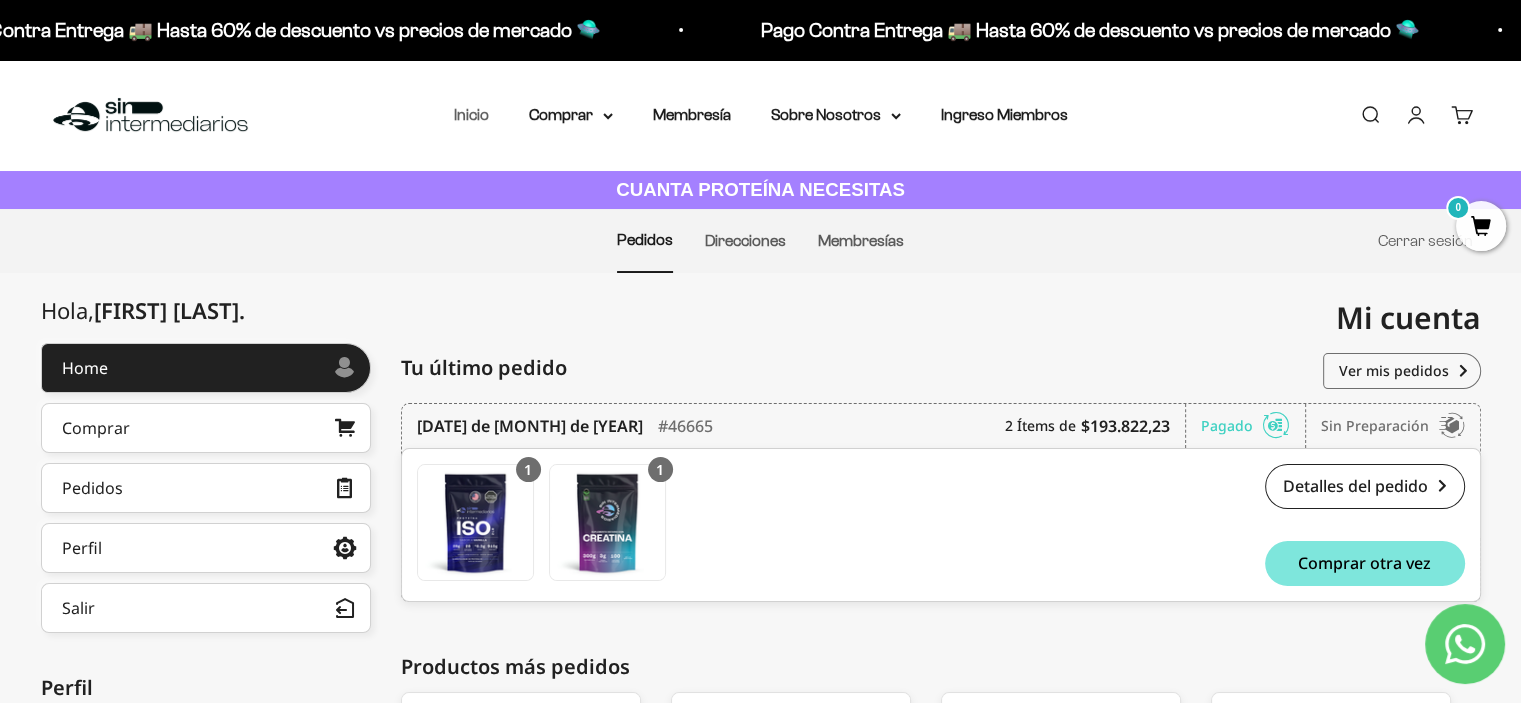 click on "Inicio" at bounding box center [471, 114] 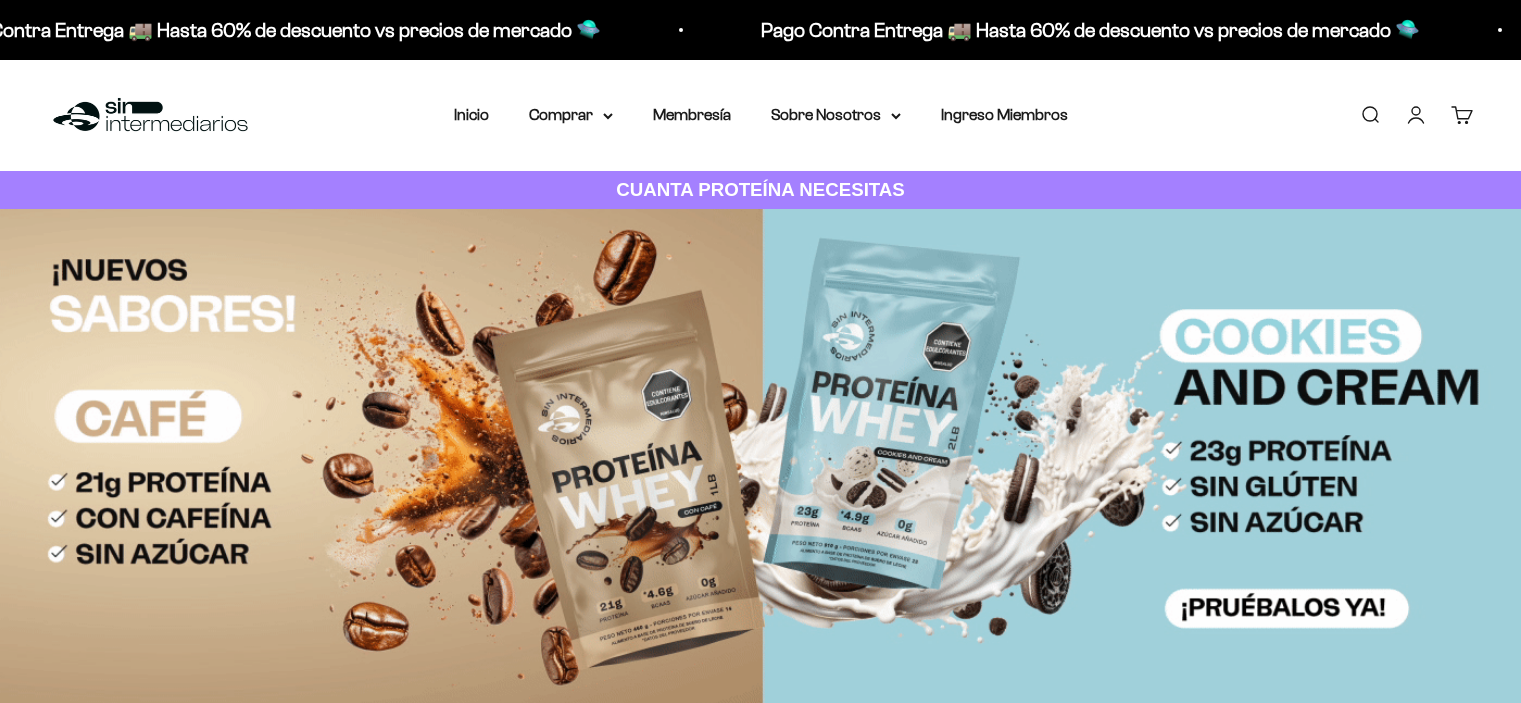 scroll, scrollTop: 0, scrollLeft: 0, axis: both 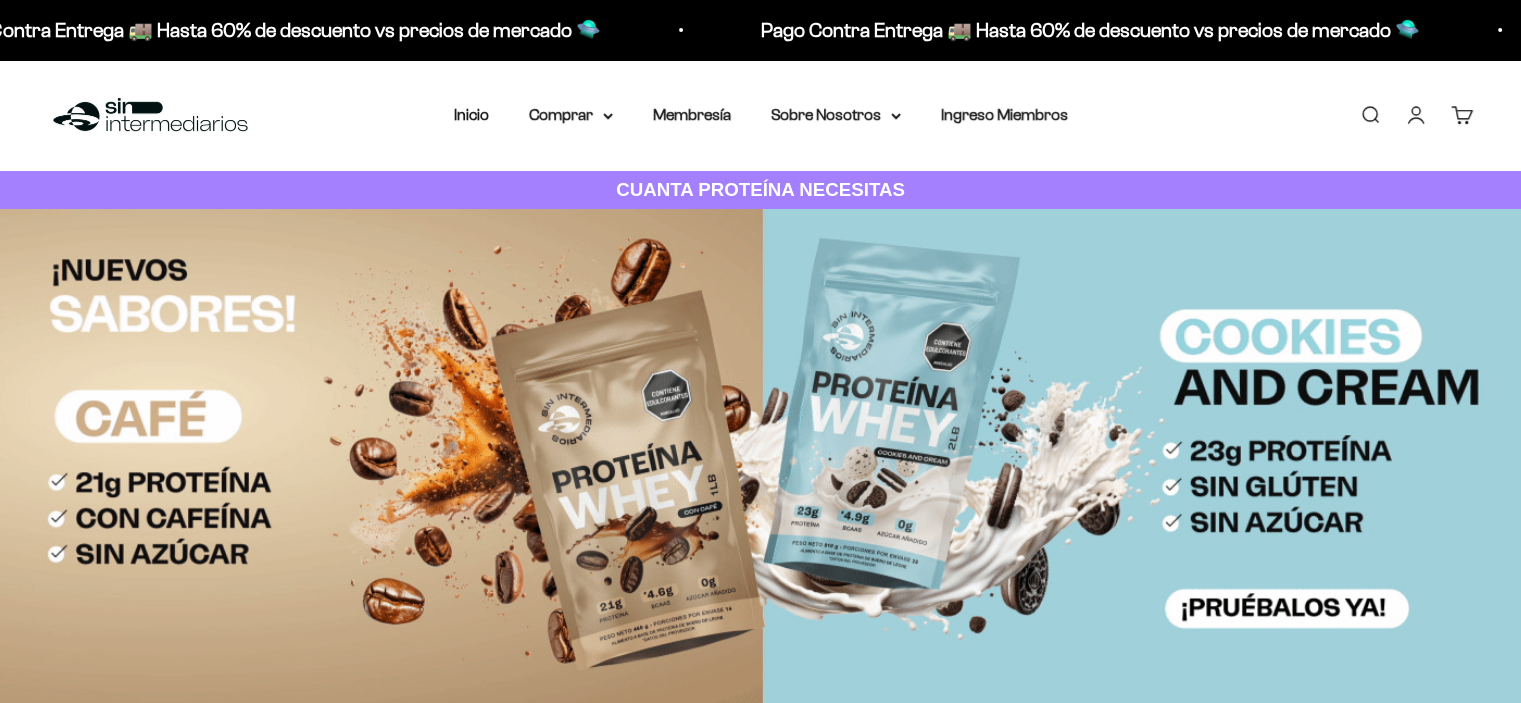 click on "Cuenta" at bounding box center [1416, 115] 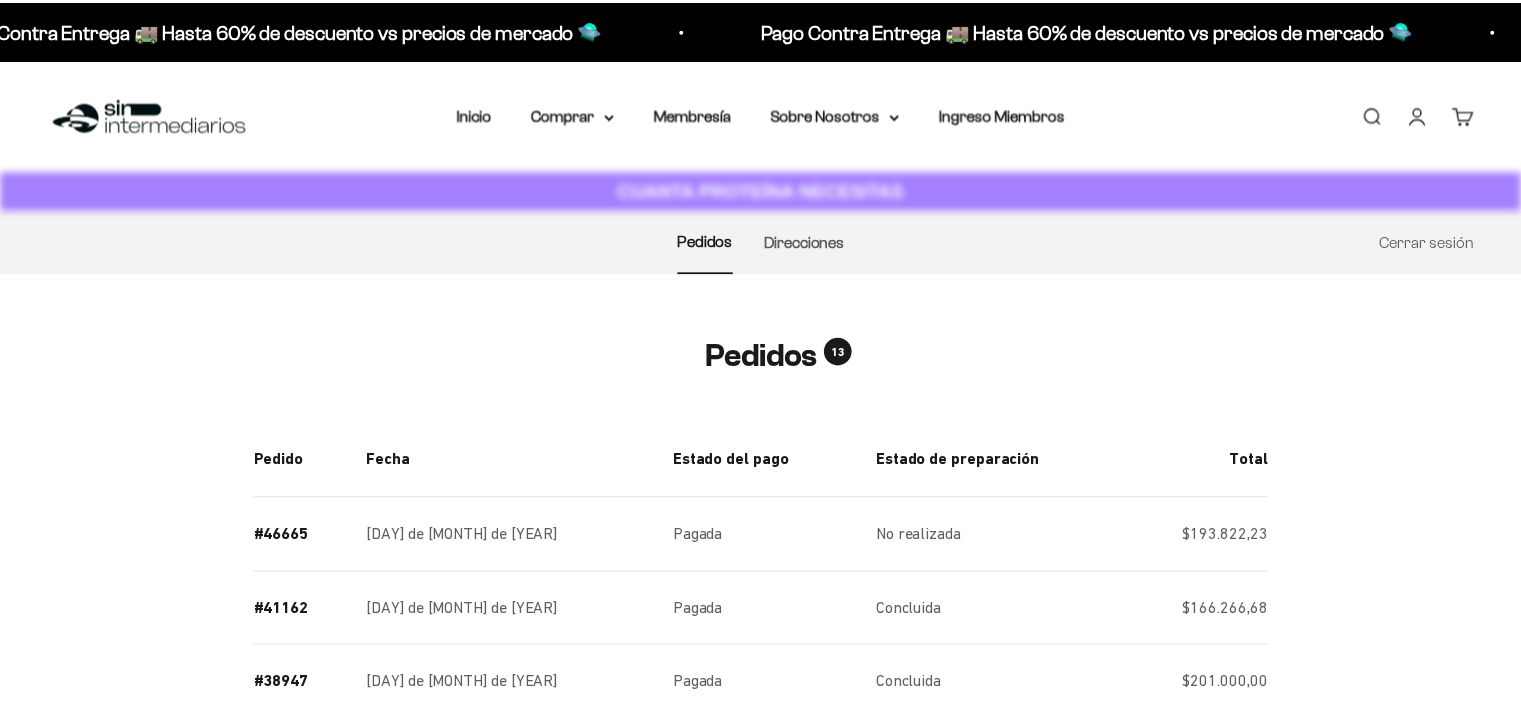 scroll, scrollTop: 0, scrollLeft: 0, axis: both 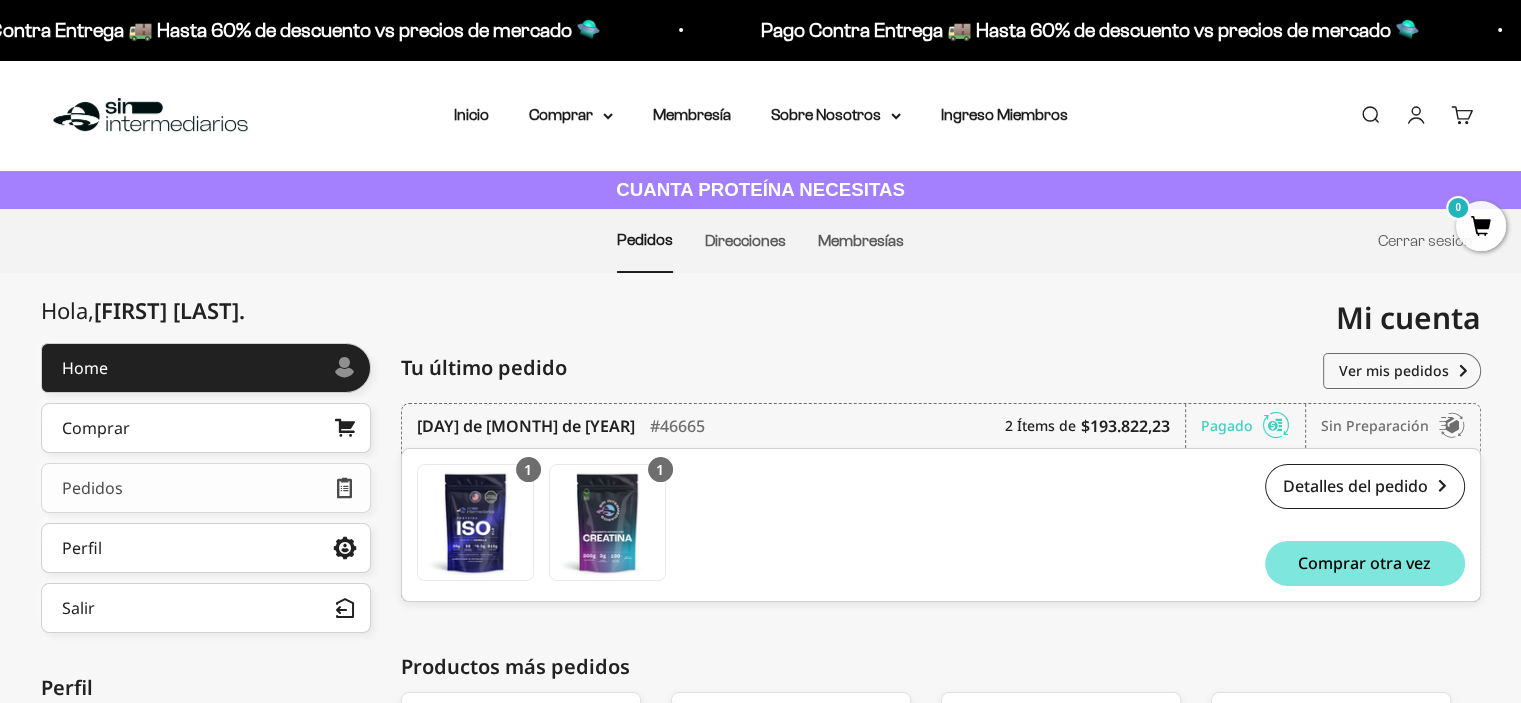 click on "Pedidos" at bounding box center (206, 488) 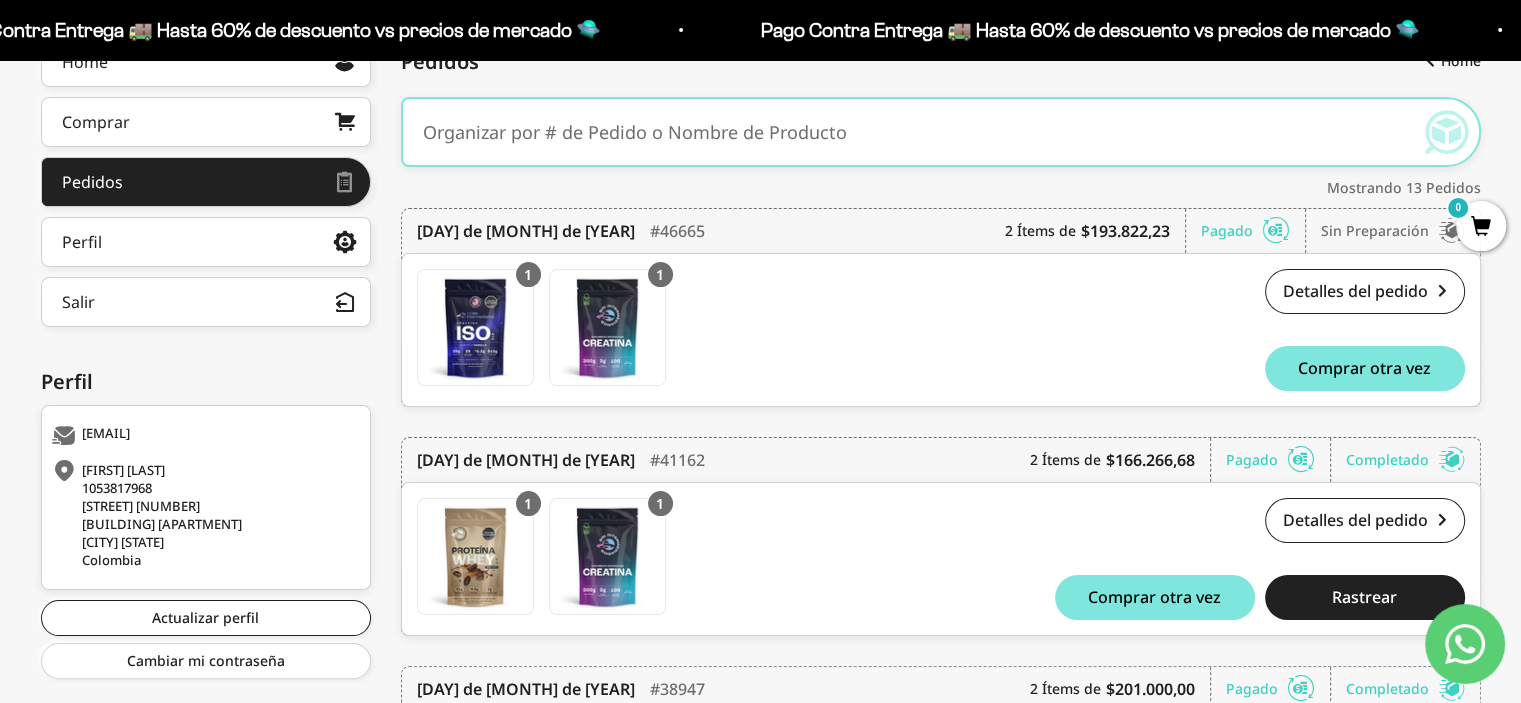 scroll, scrollTop: 304, scrollLeft: 0, axis: vertical 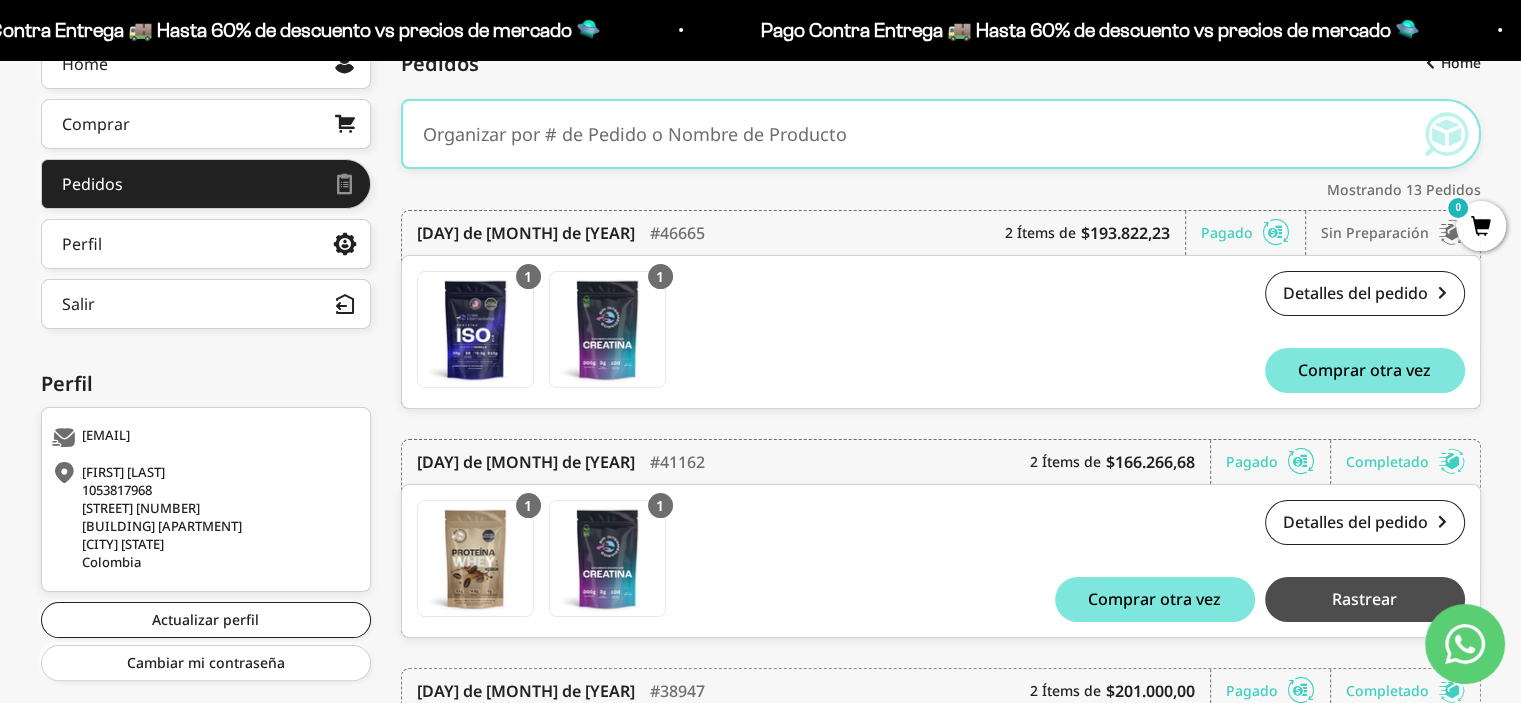 click on "Rastrear" at bounding box center [1365, 599] 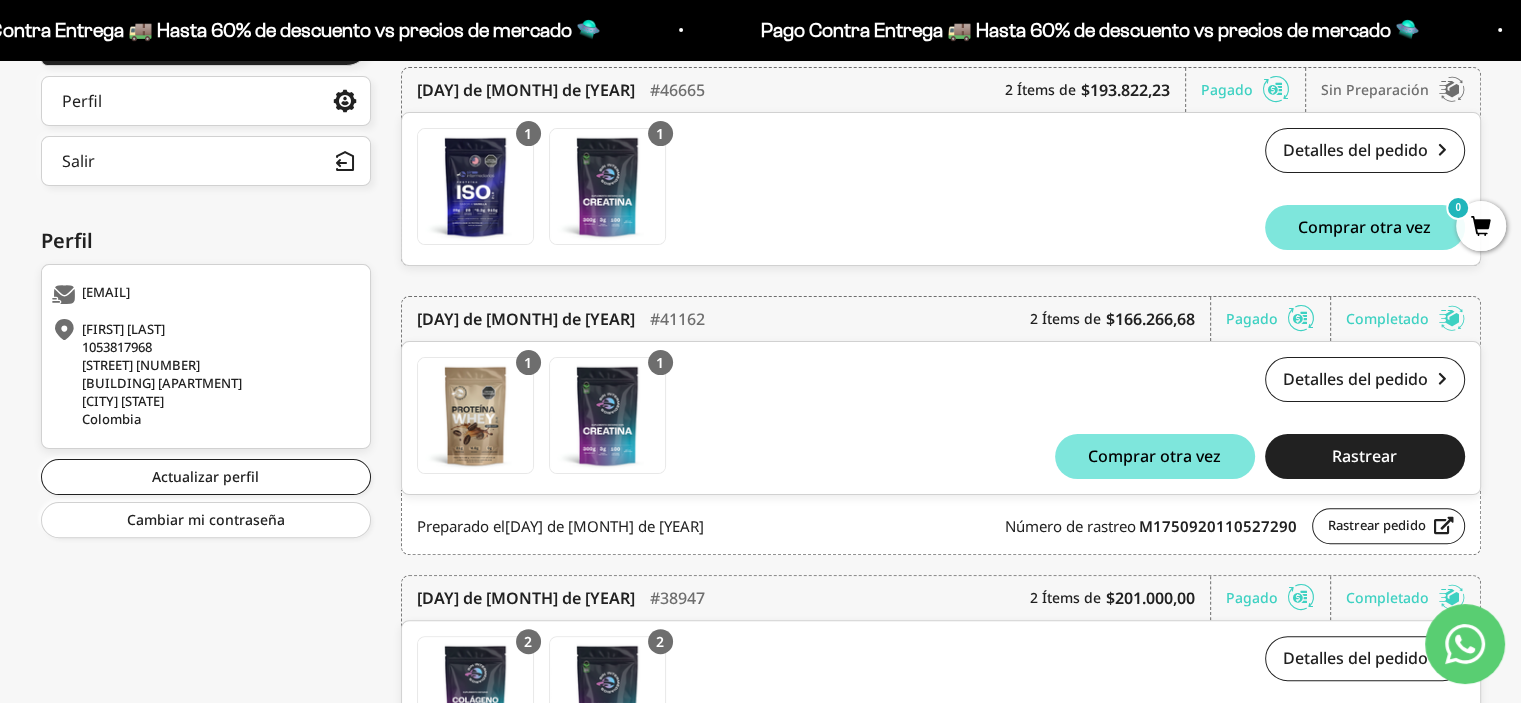 scroll, scrollTop: 448, scrollLeft: 0, axis: vertical 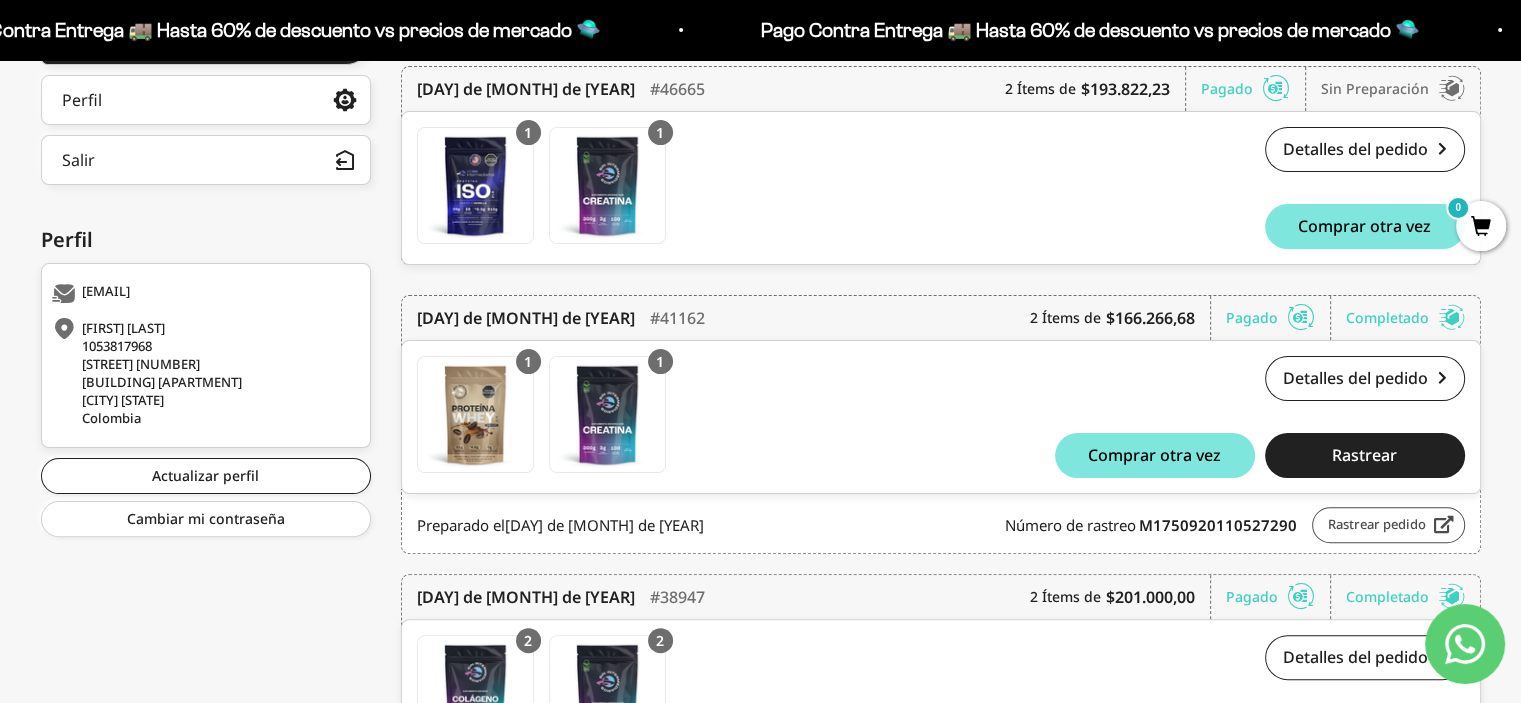 click on "Rastrear pedido" at bounding box center (1388, 525) 